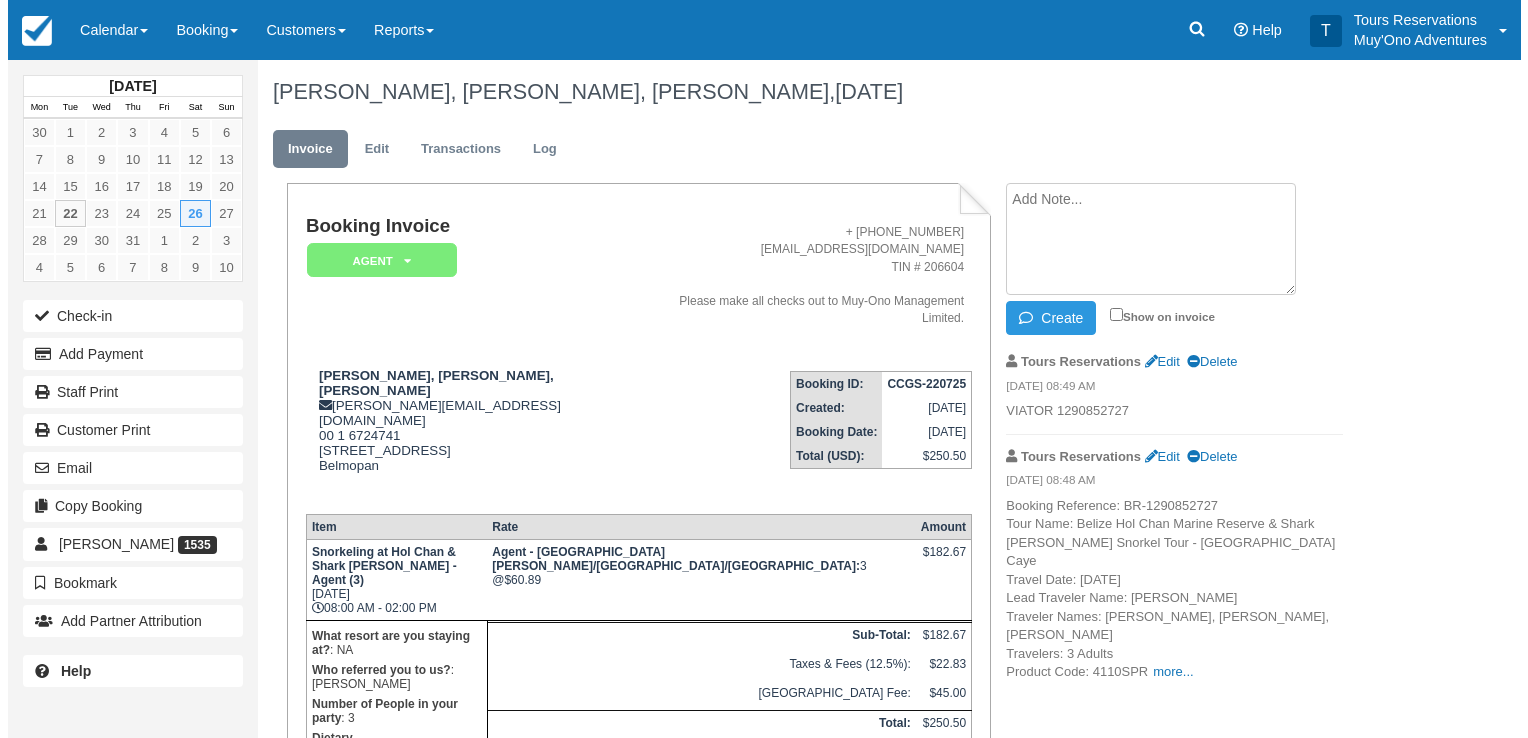 scroll, scrollTop: 0, scrollLeft: 0, axis: both 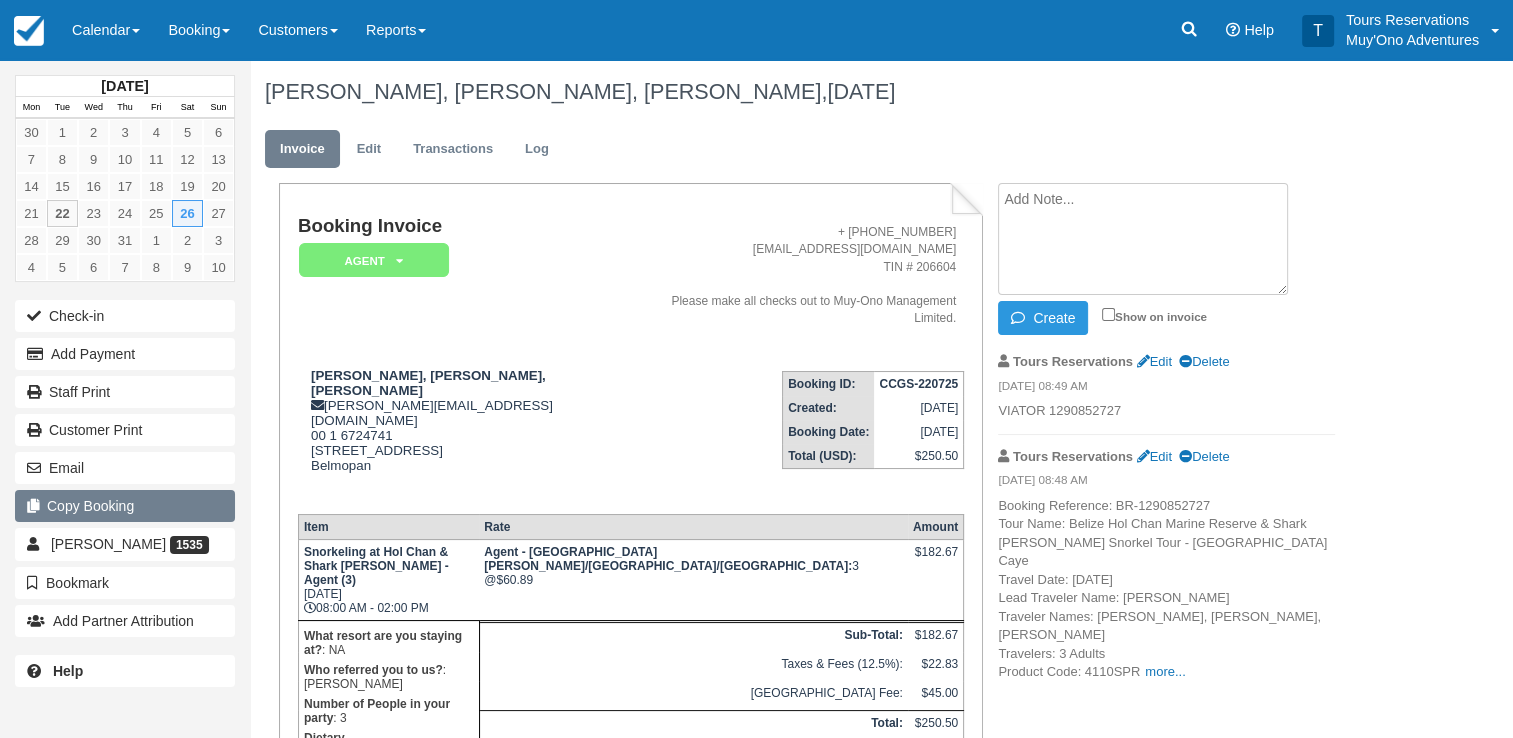 click on "Copy Booking" at bounding box center (125, 506) 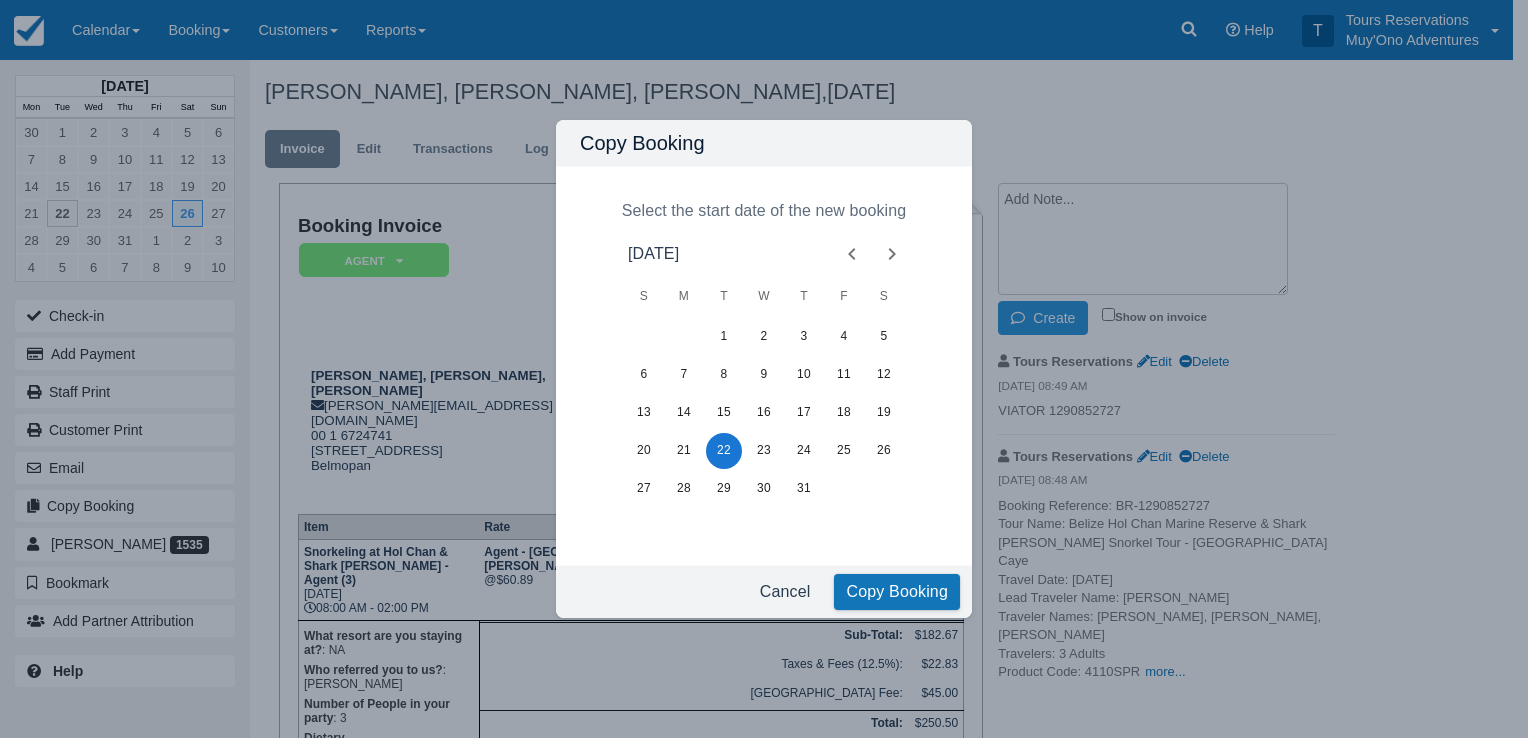 click 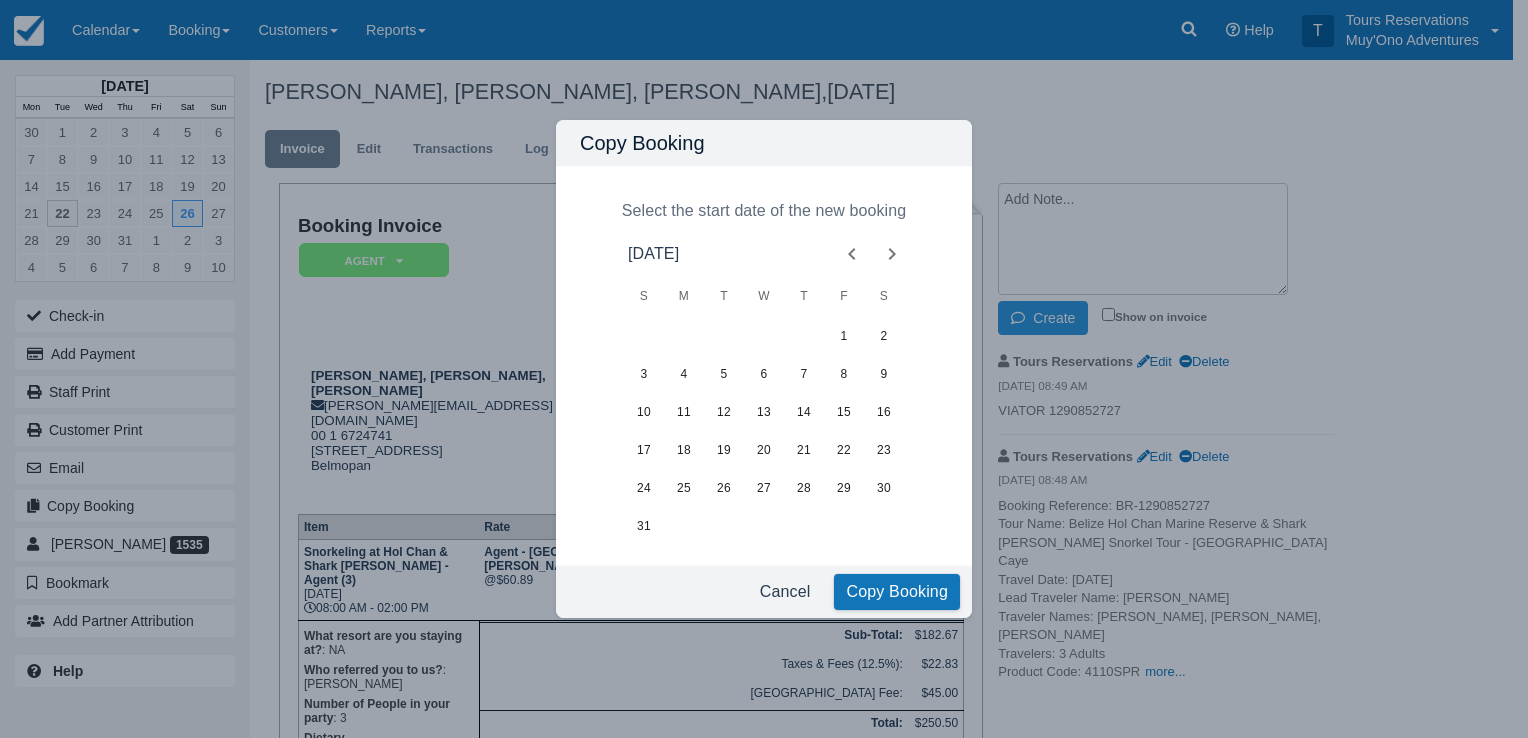 click 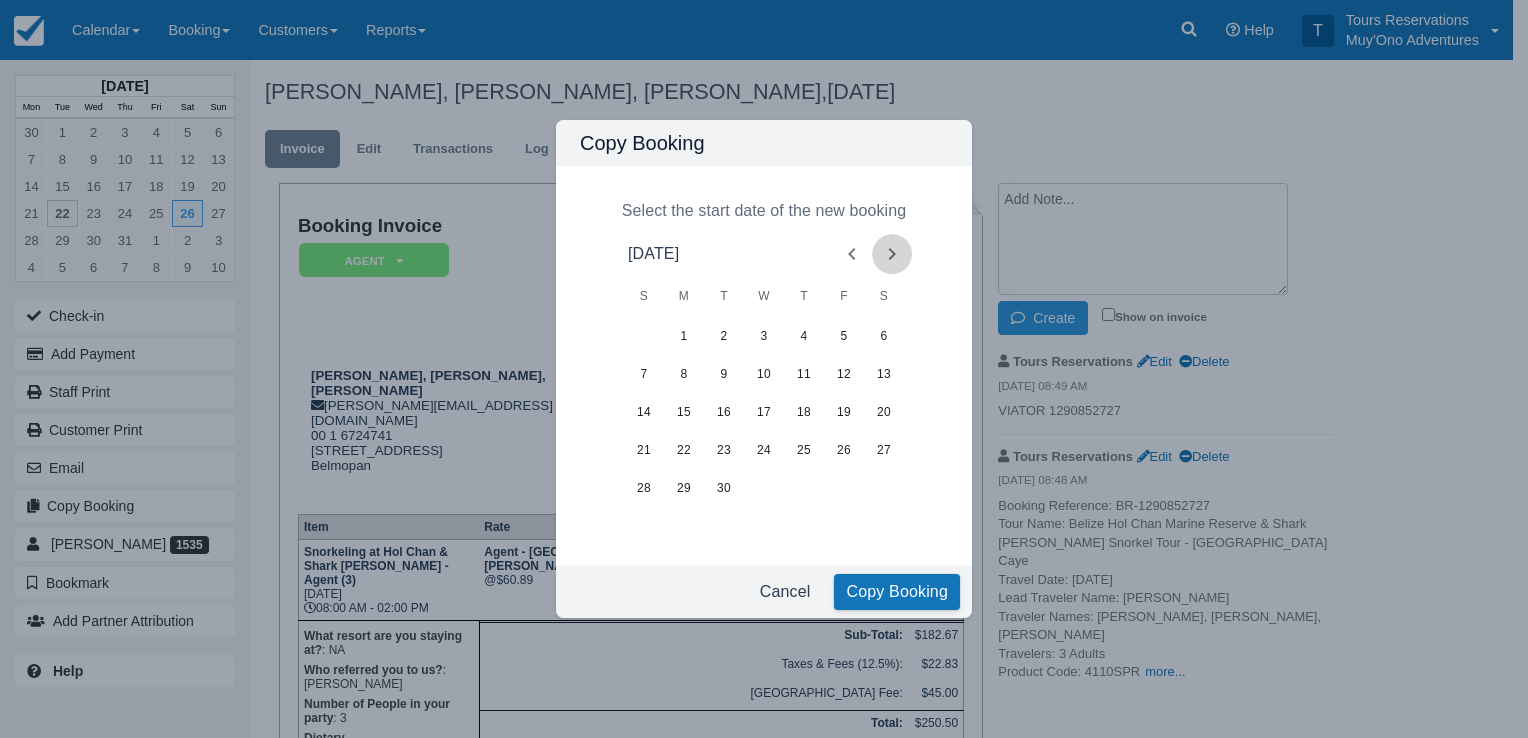 click 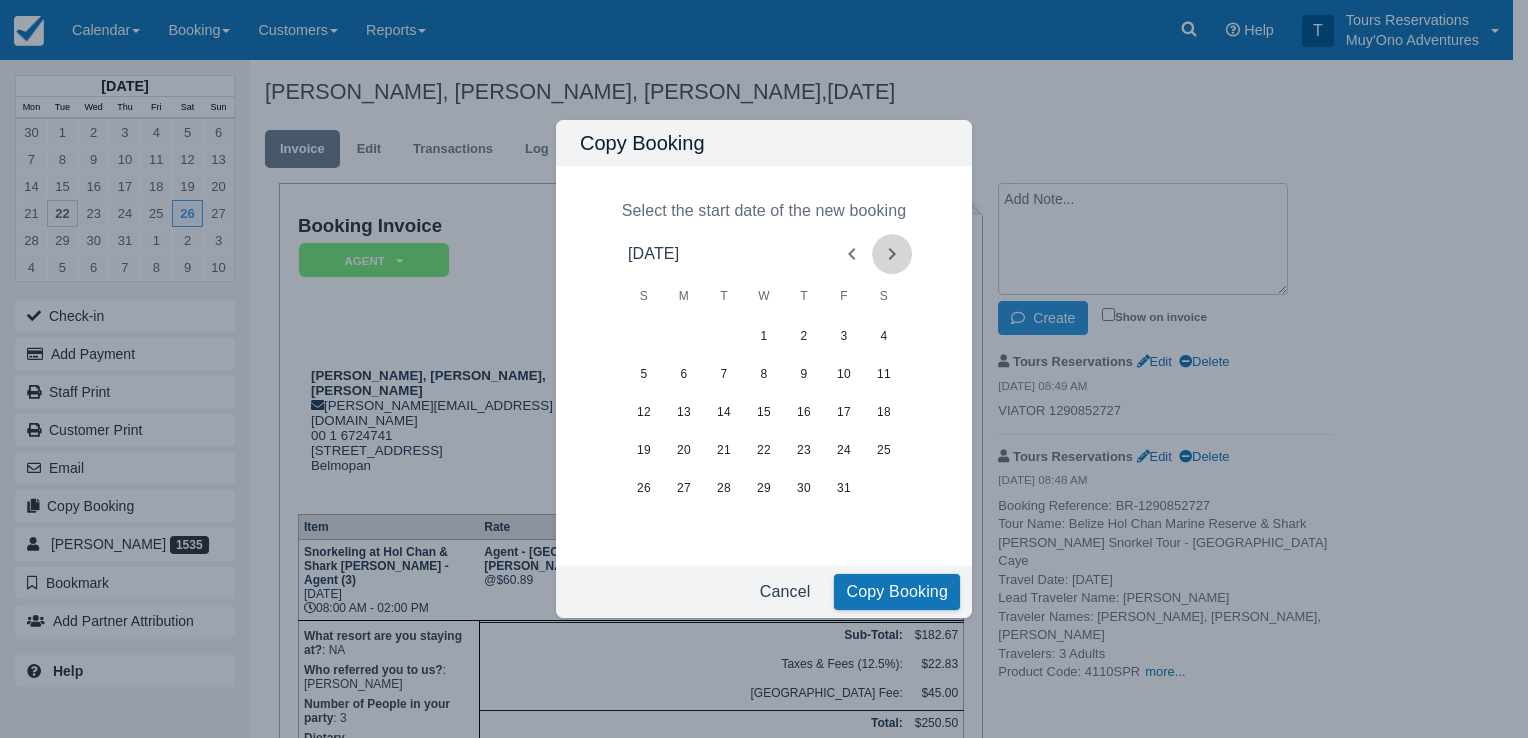 click 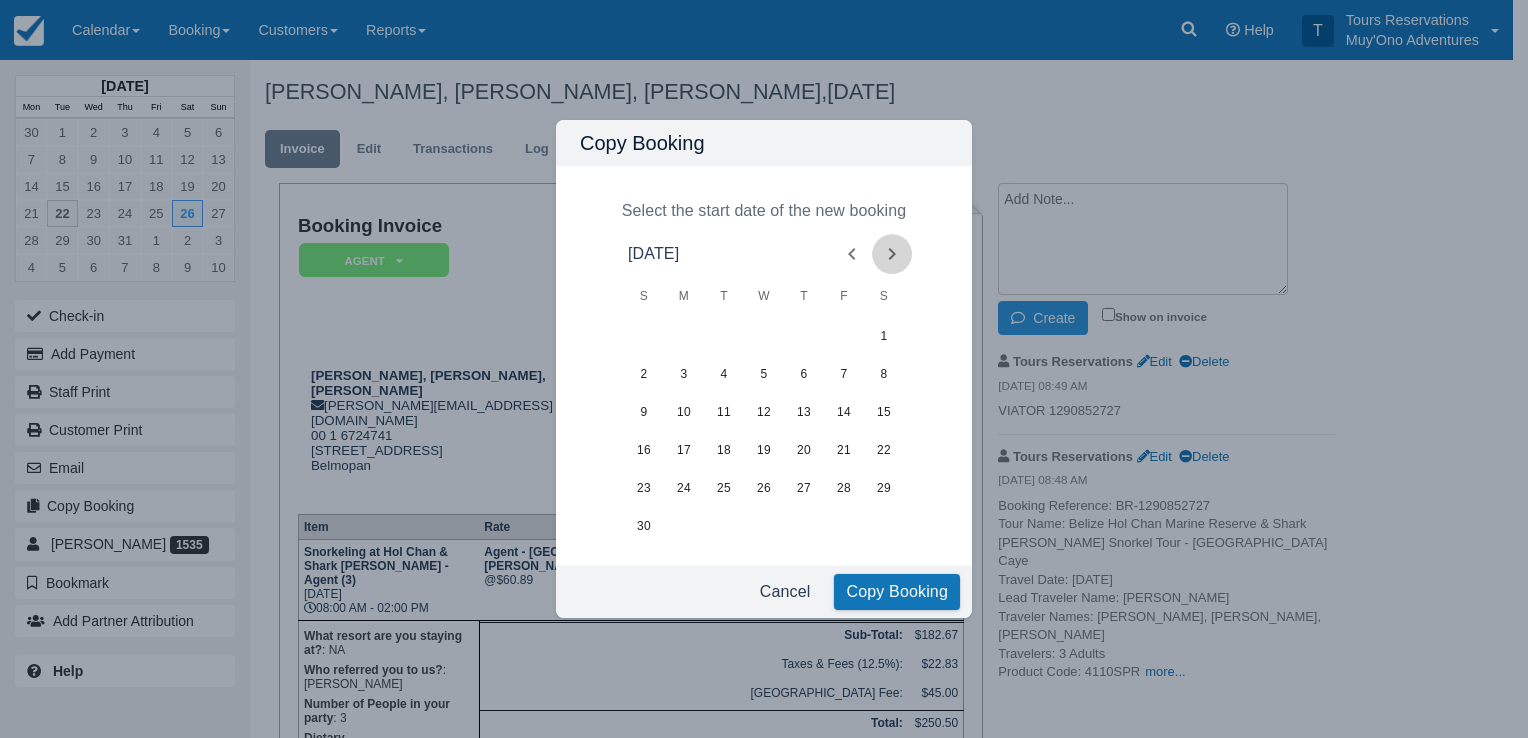 click 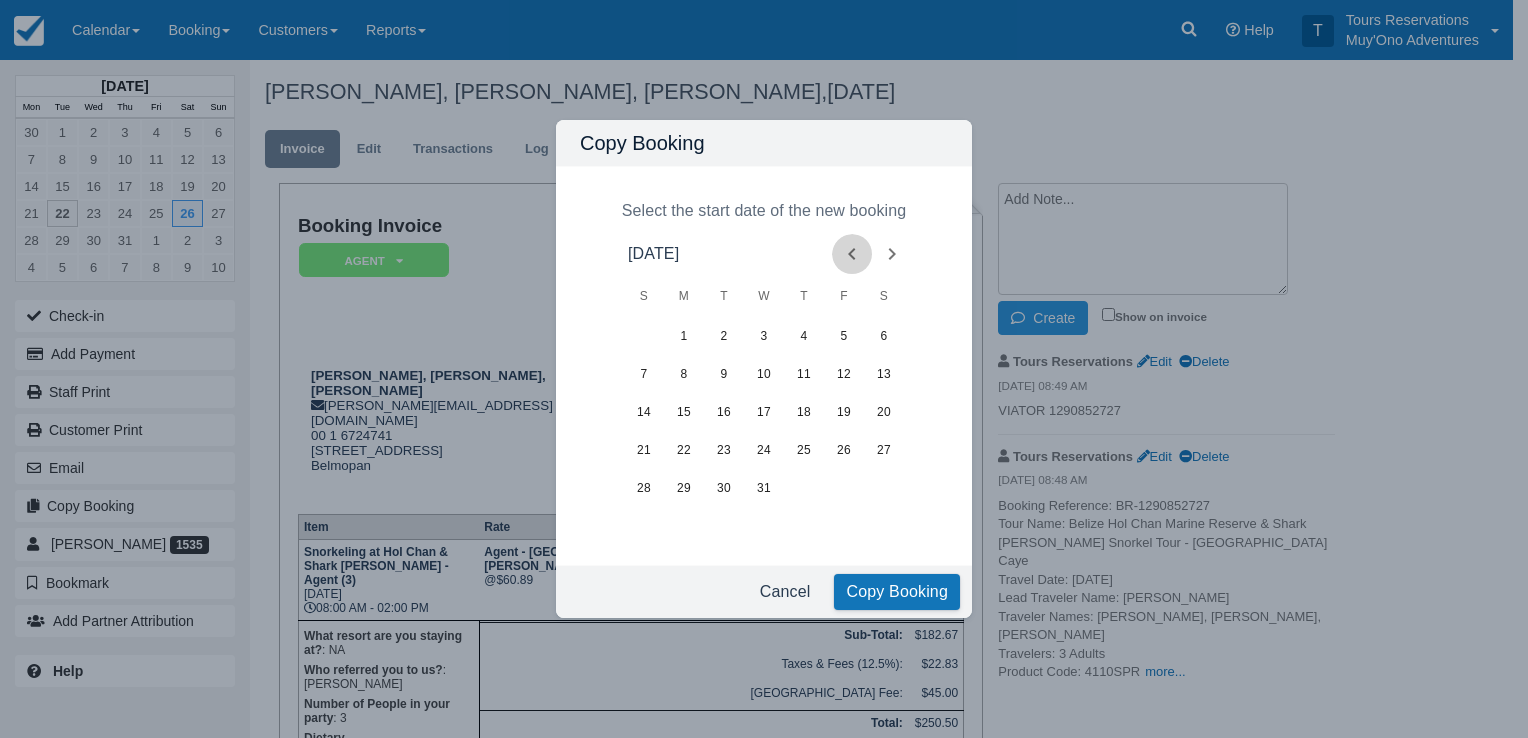 drag, startPoint x: 844, startPoint y: 257, endPoint x: 829, endPoint y: 255, distance: 15.132746 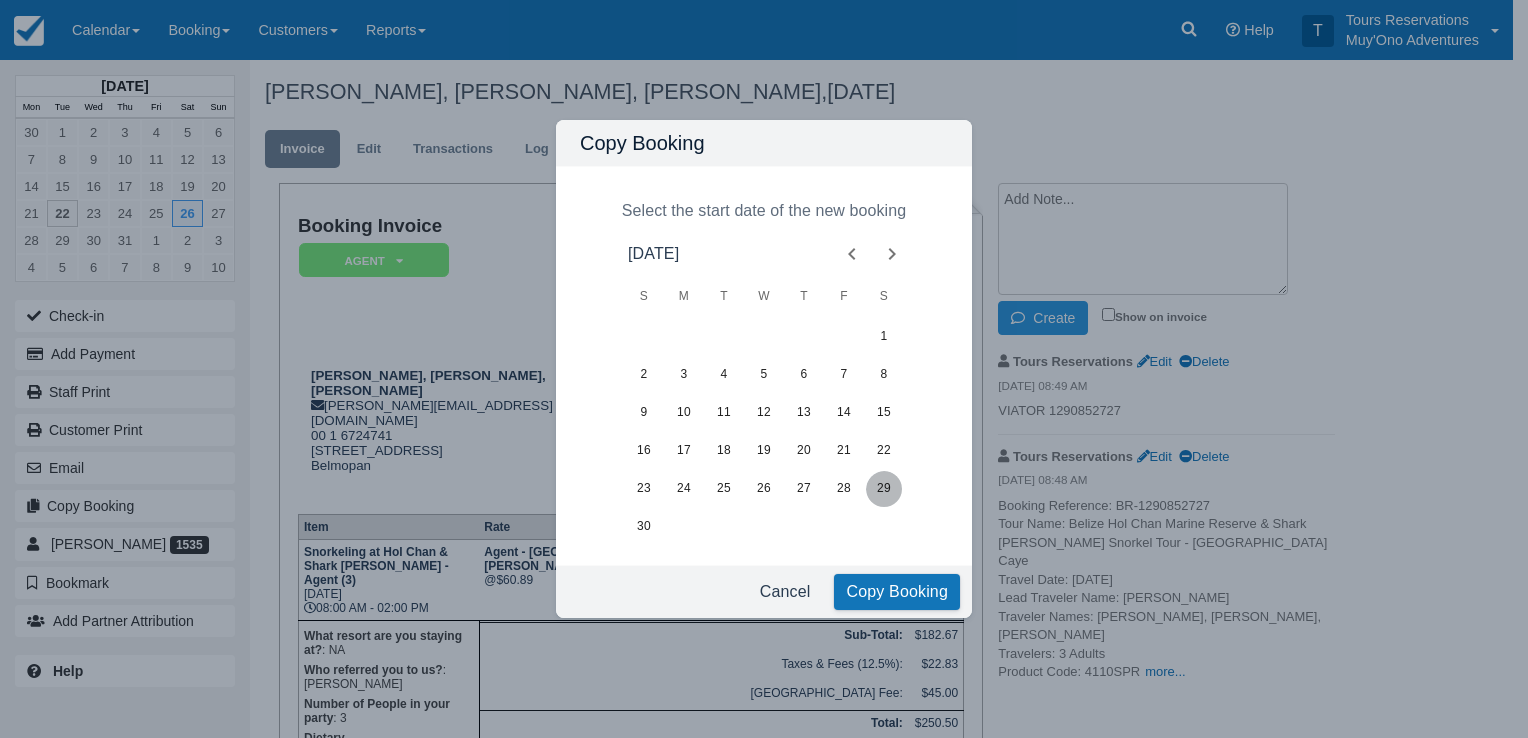 click on "29" at bounding box center [884, 489] 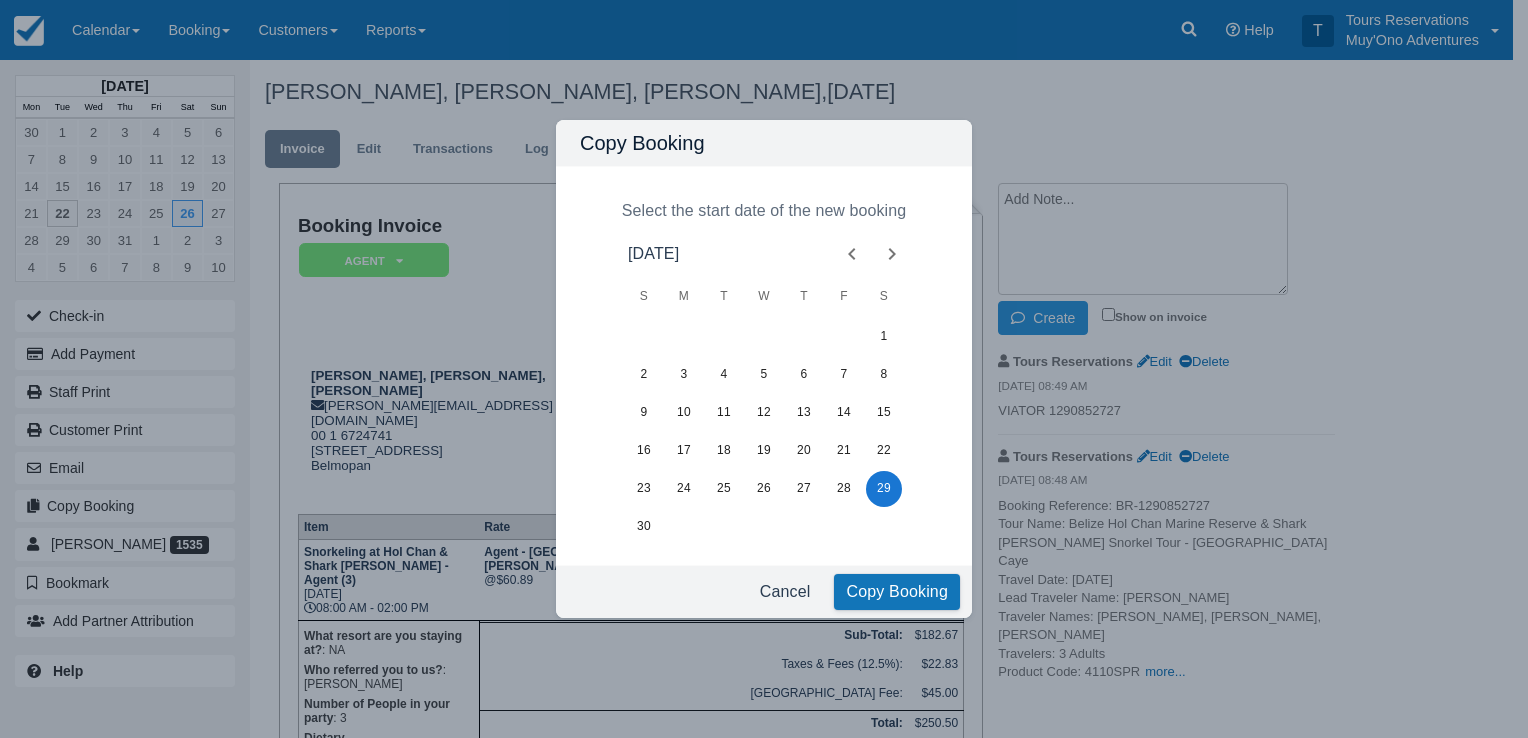 click on "Copy Booking" at bounding box center (897, 592) 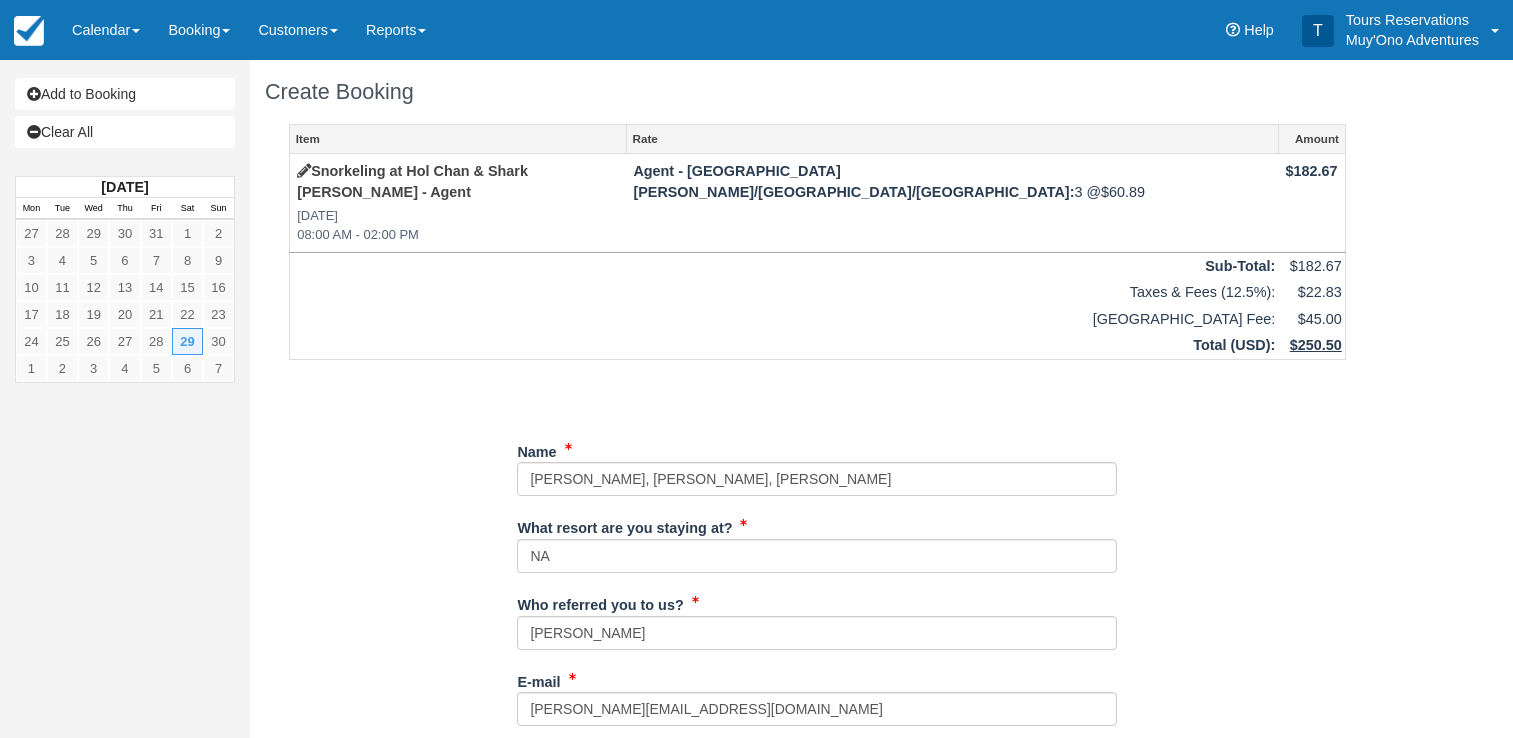 scroll, scrollTop: 0, scrollLeft: 0, axis: both 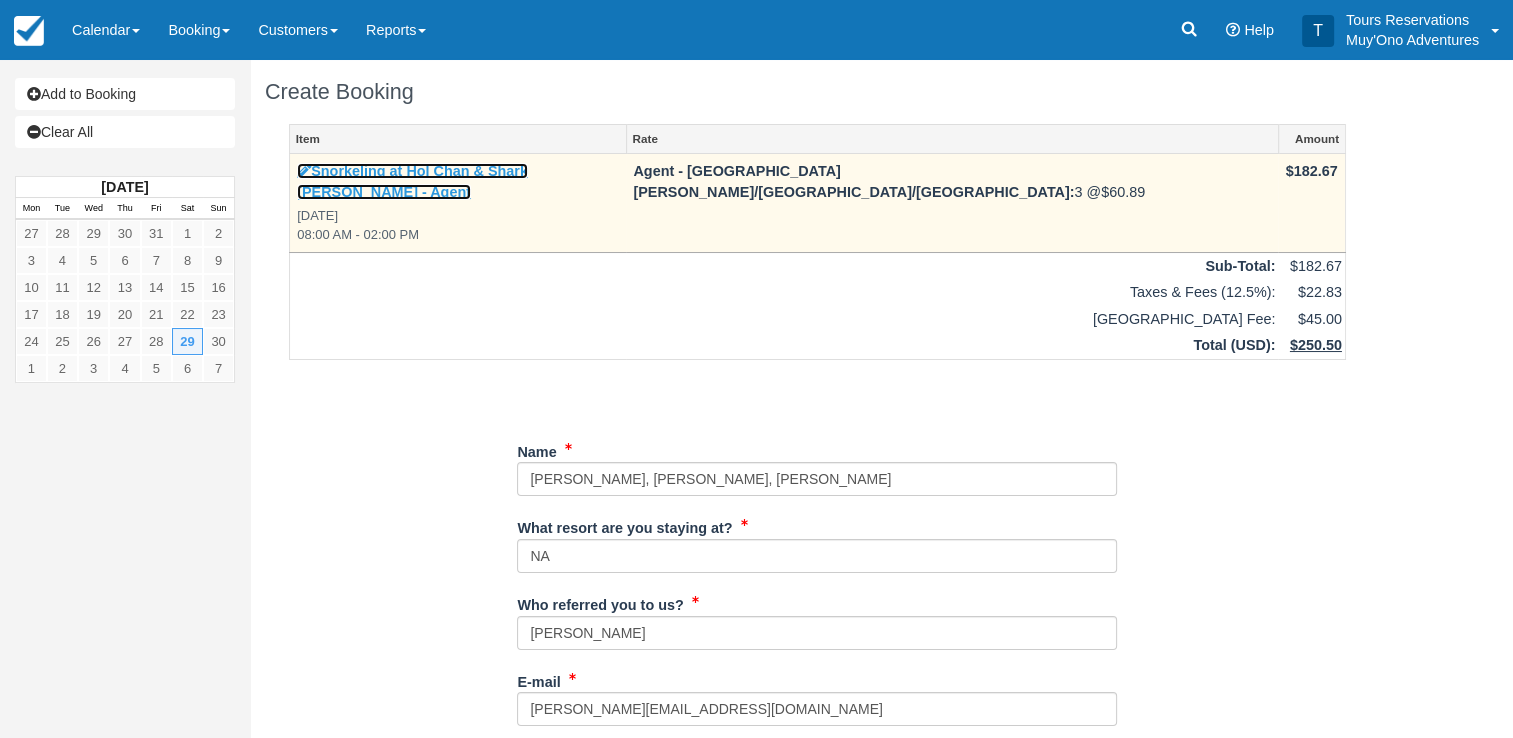 click on "Snorkeling at Hol Chan & Shark Ray Alley - Agent" at bounding box center [412, 181] 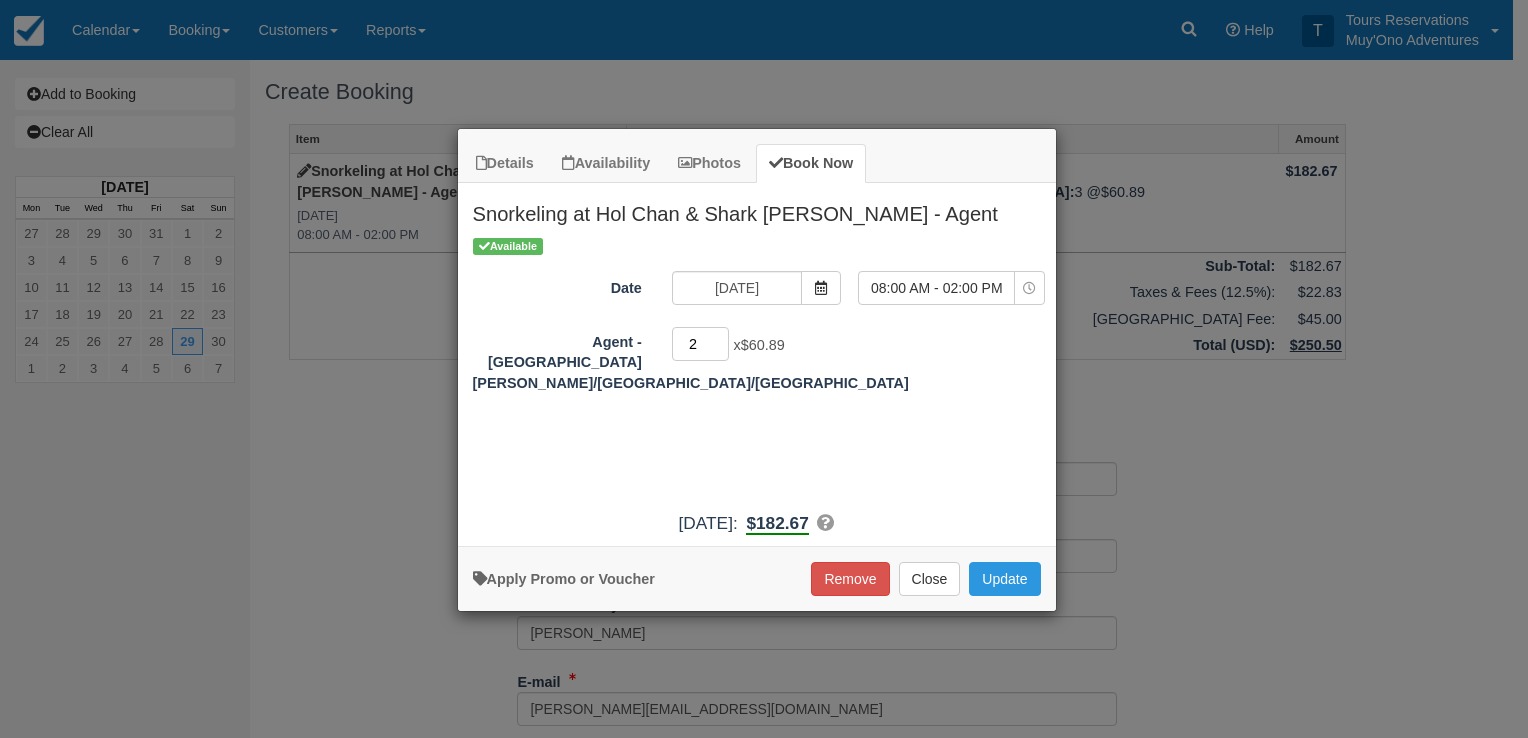 type on "2" 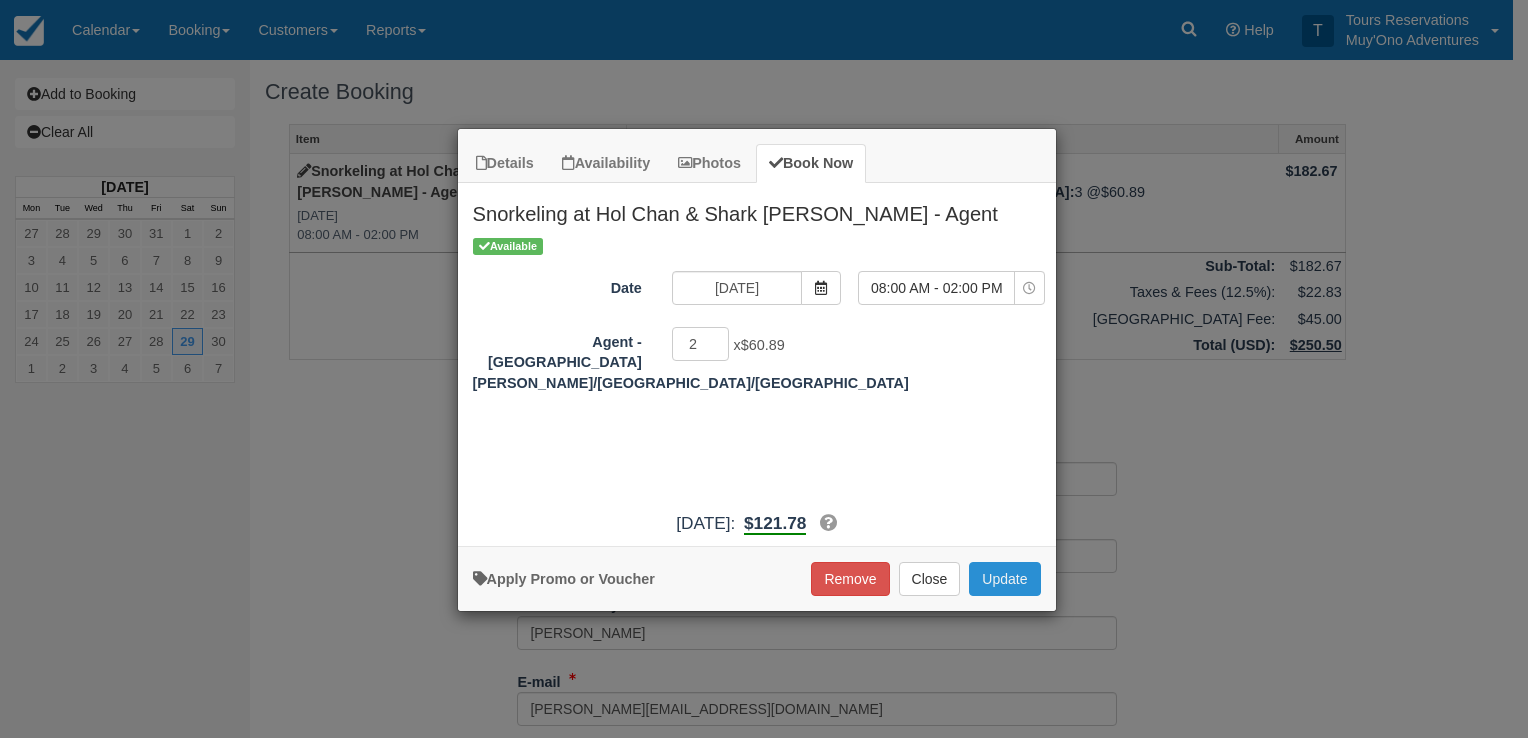 click on "Update" at bounding box center (1004, 579) 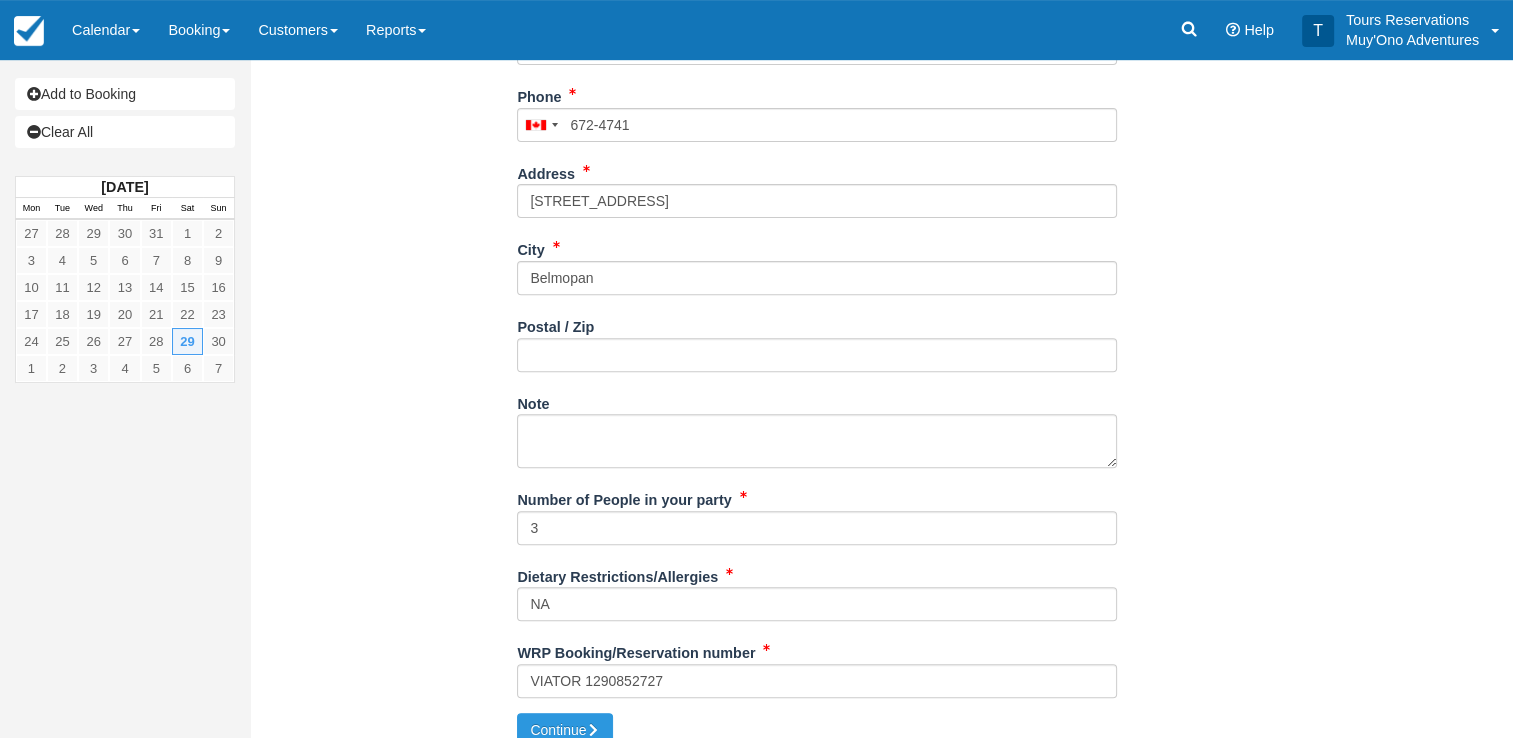 scroll, scrollTop: 662, scrollLeft: 0, axis: vertical 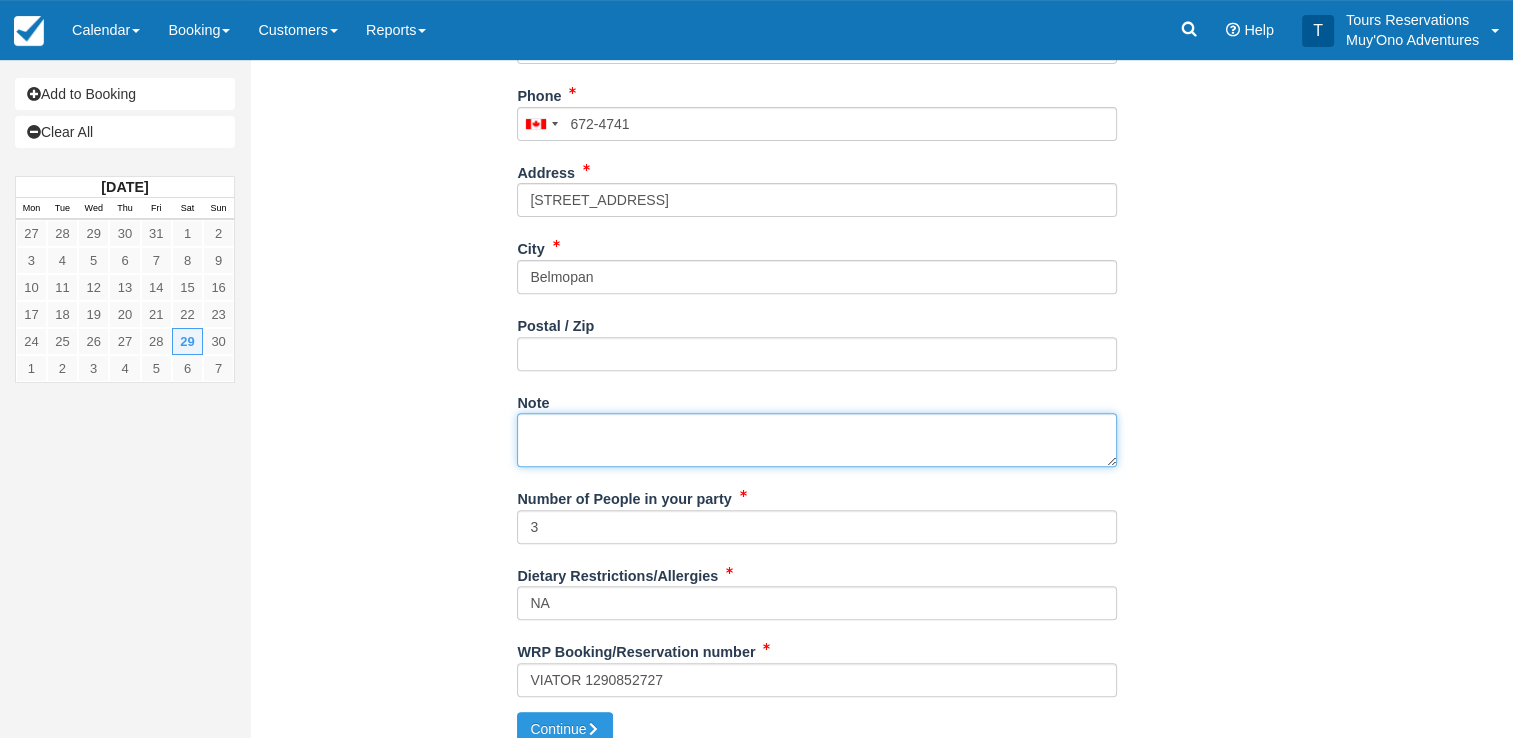 click on "Note" at bounding box center (817, 440) 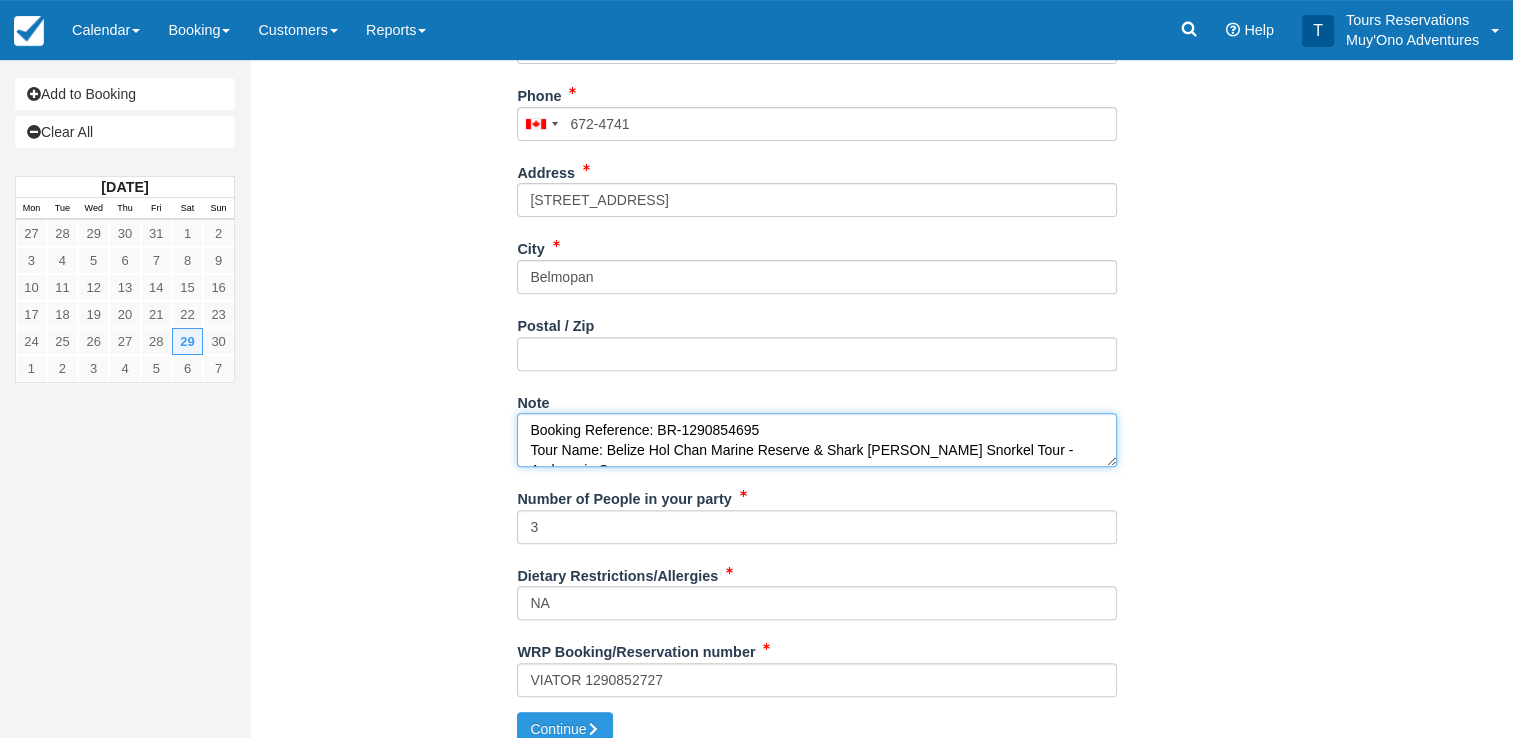 scroll, scrollTop: 132, scrollLeft: 0, axis: vertical 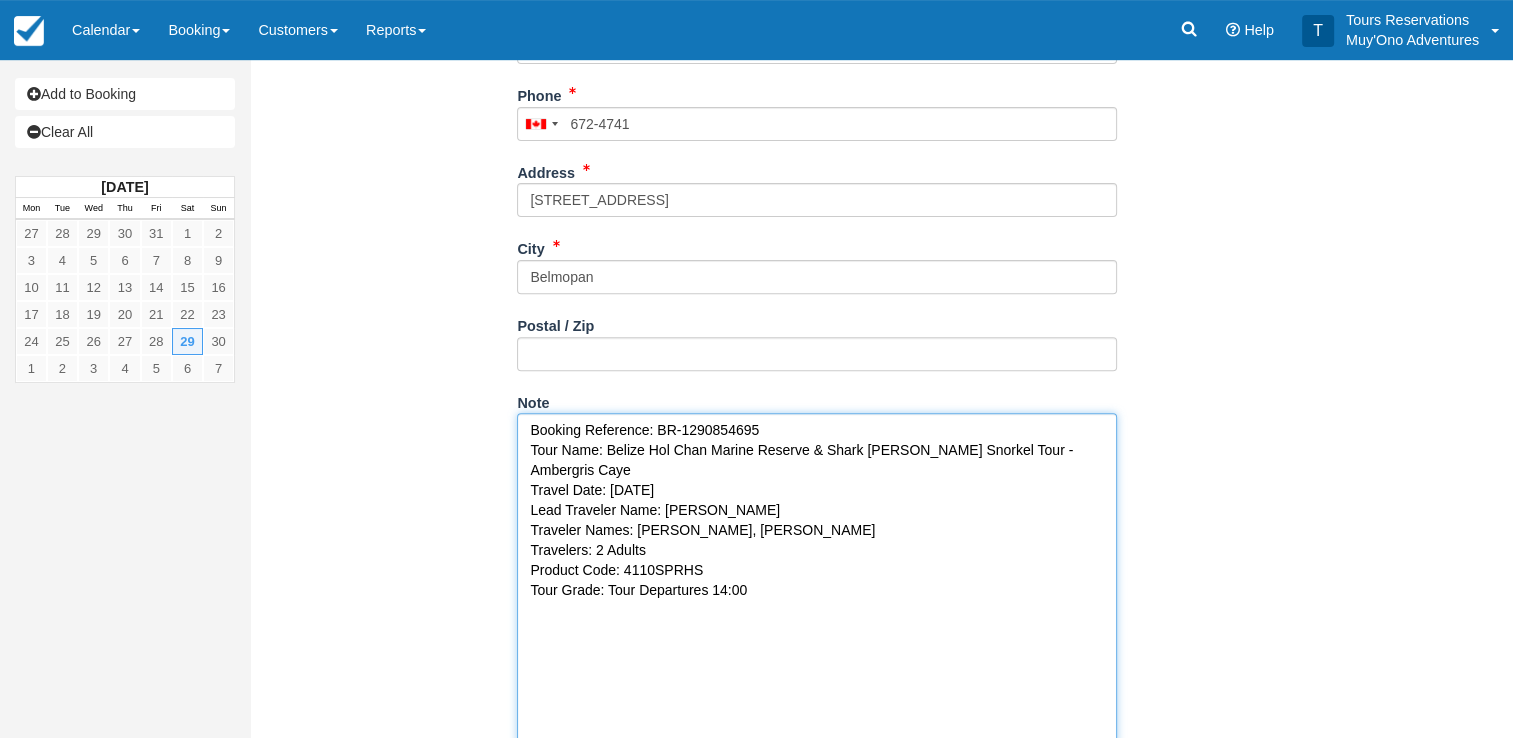 drag, startPoint x: 1110, startPoint y: 436, endPoint x: 1227, endPoint y: 788, distance: 370.9353 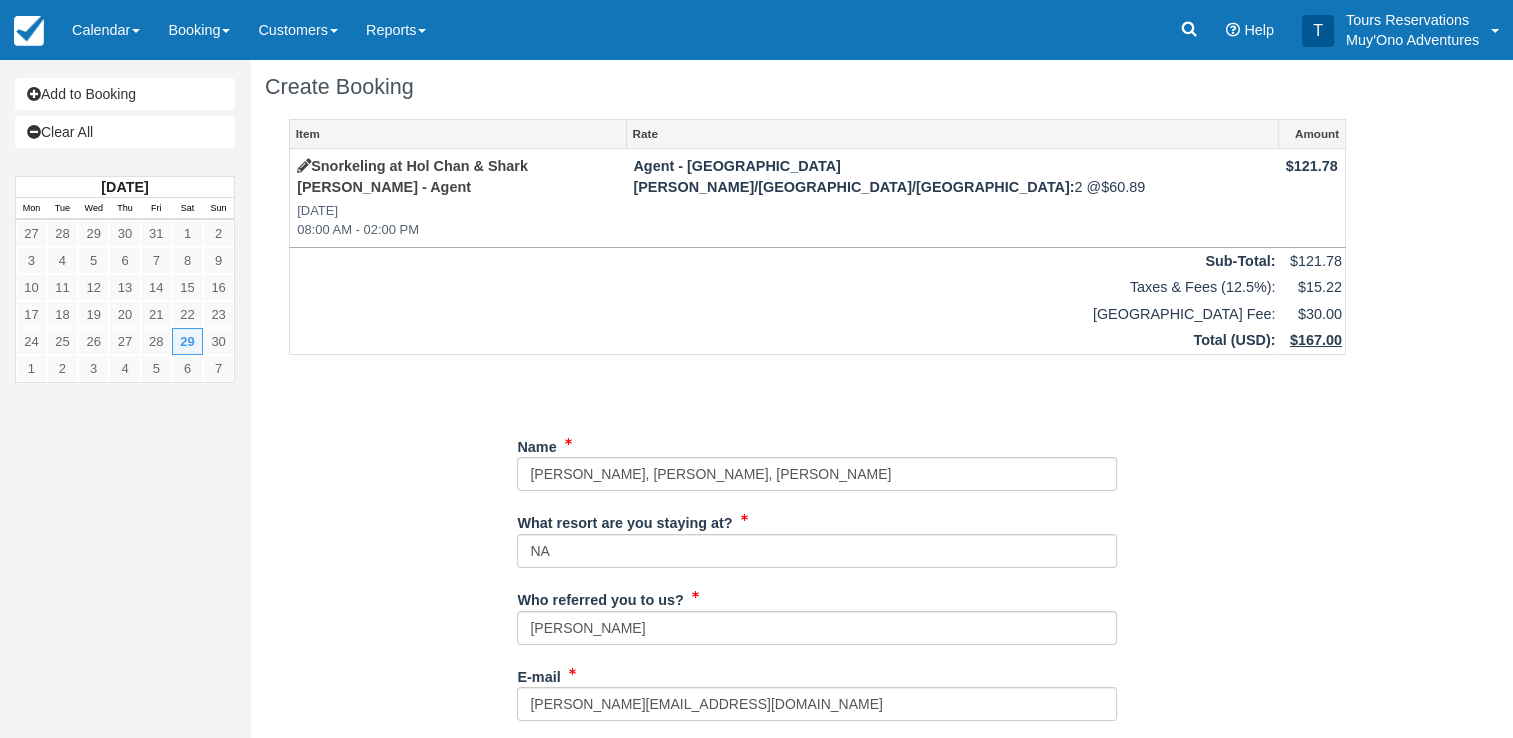scroll, scrollTop: 0, scrollLeft: 0, axis: both 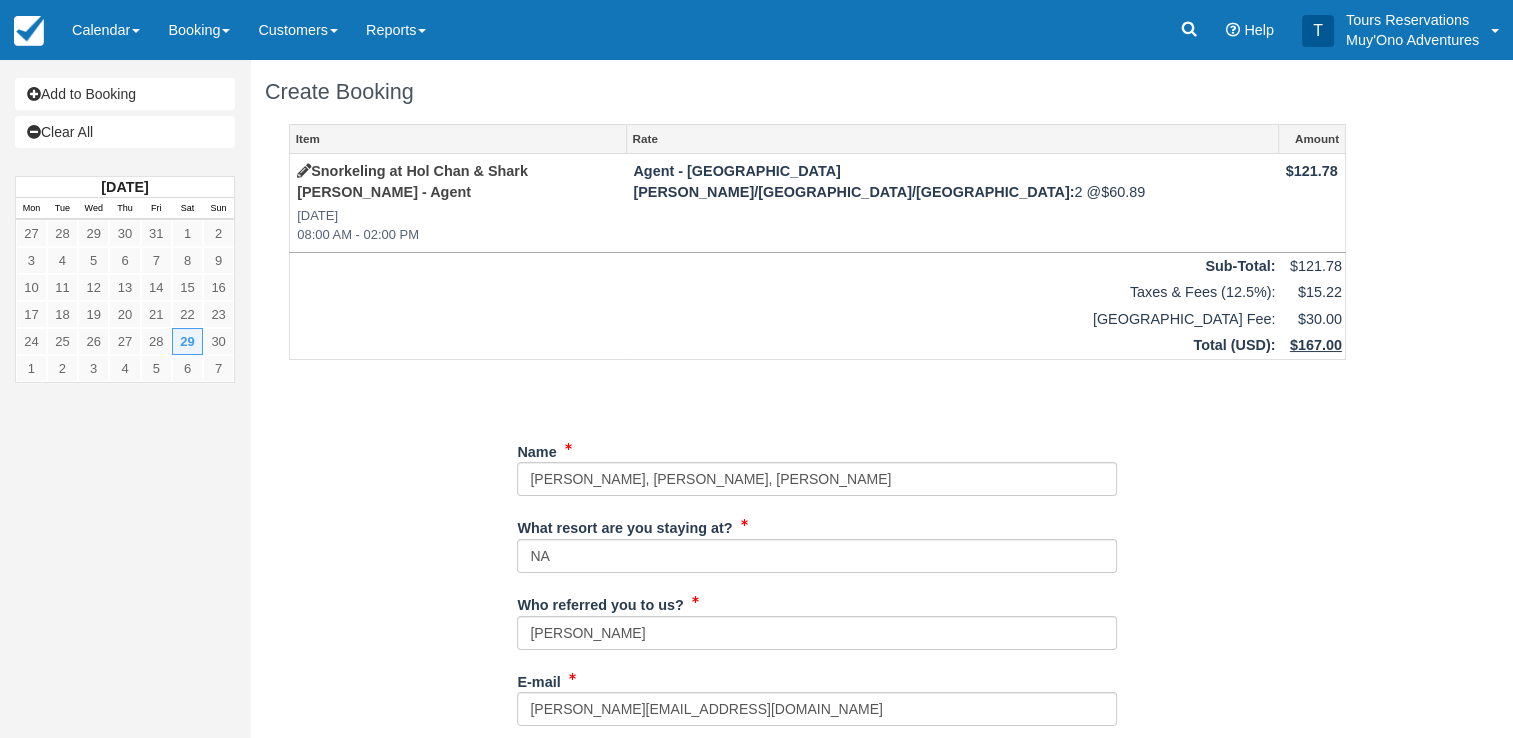 type on "Booking Reference: BR-1290854695
Tour Name: Belize Hol Chan Marine Reserve & Shark Ray Alley Snorkel Tour - Ambergris Caye
Travel Date: Sat, Nov 29, 2025
Lead Traveler Name: Julie Cunningham
Traveler Names: Julie Cunningham, Donald Cunningham
Travelers: 2 Adults
Product Code: 4110SPRHS
Tour Grade: Tour Departures 14:00" 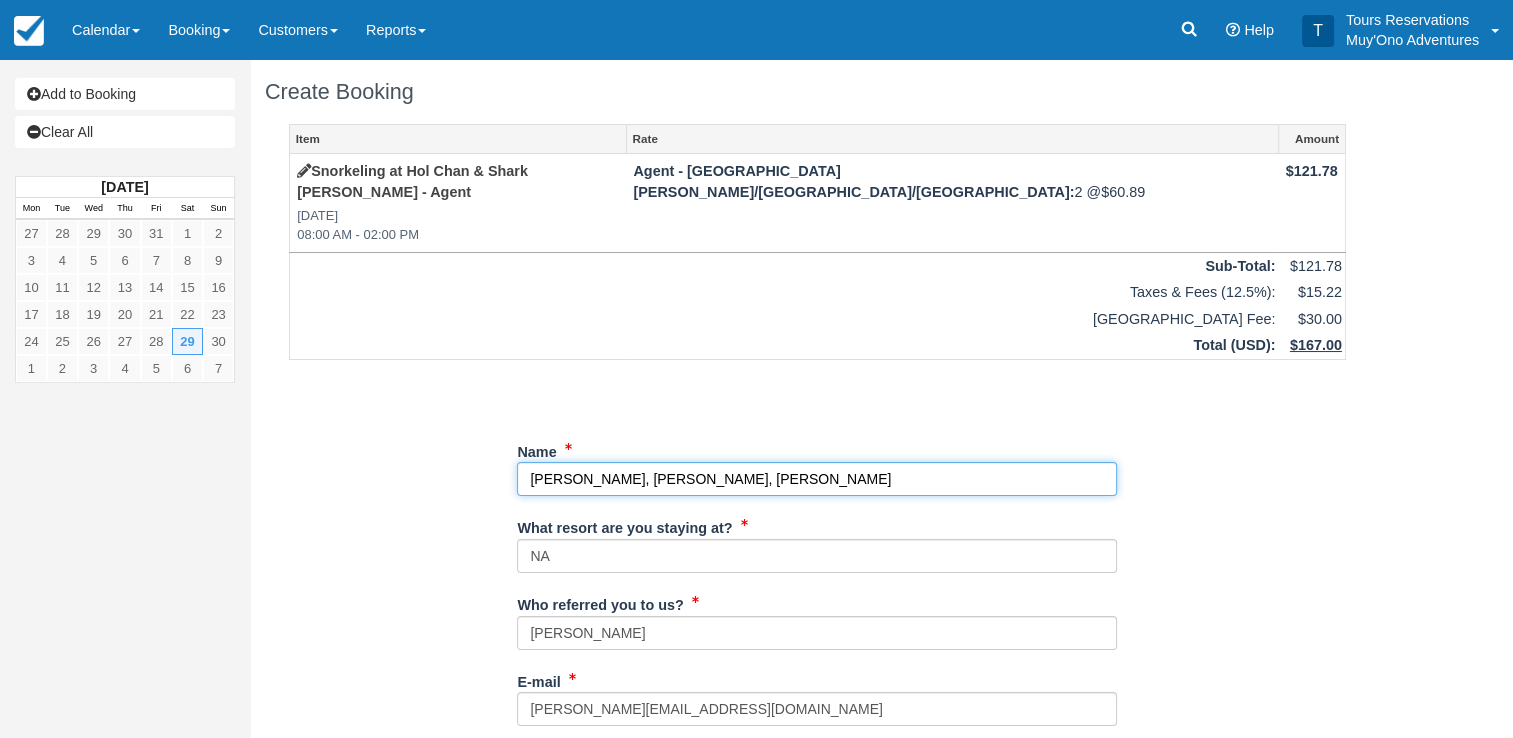 drag, startPoint x: 880, startPoint y: 451, endPoint x: 303, endPoint y: 468, distance: 577.25037 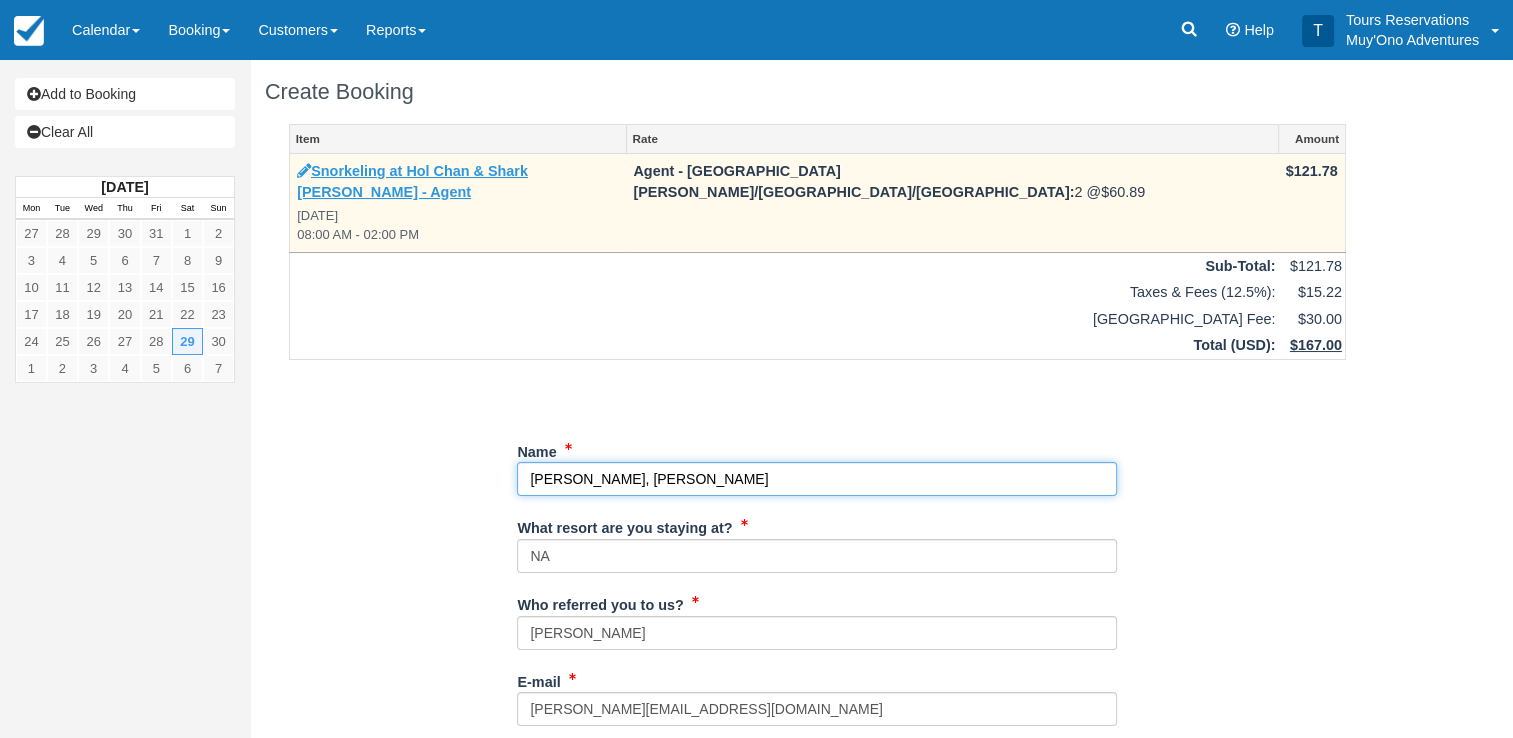 type on "[PERSON_NAME], [PERSON_NAME]" 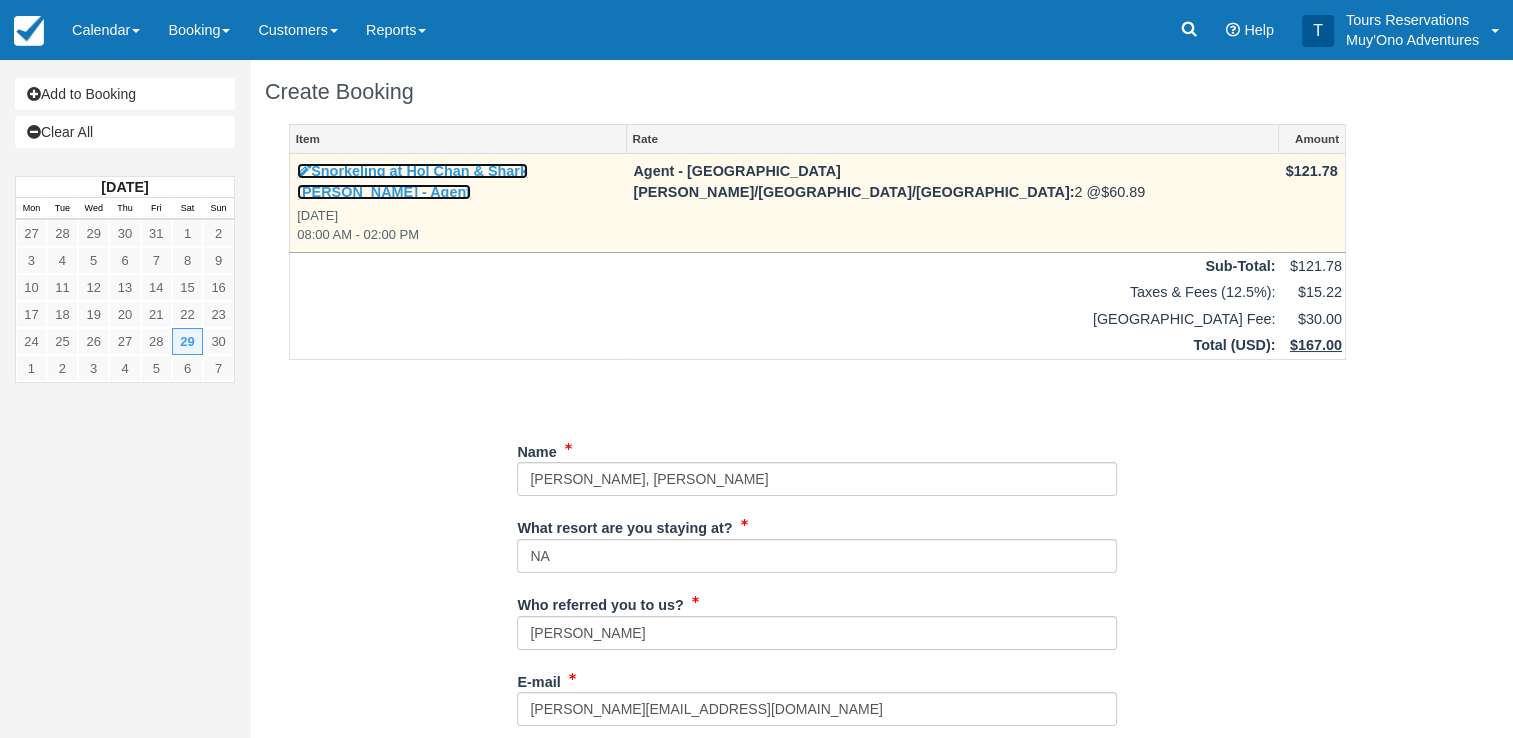 click on "Snorkeling at Hol Chan & Shark Ray Alley - Agent" at bounding box center [412, 181] 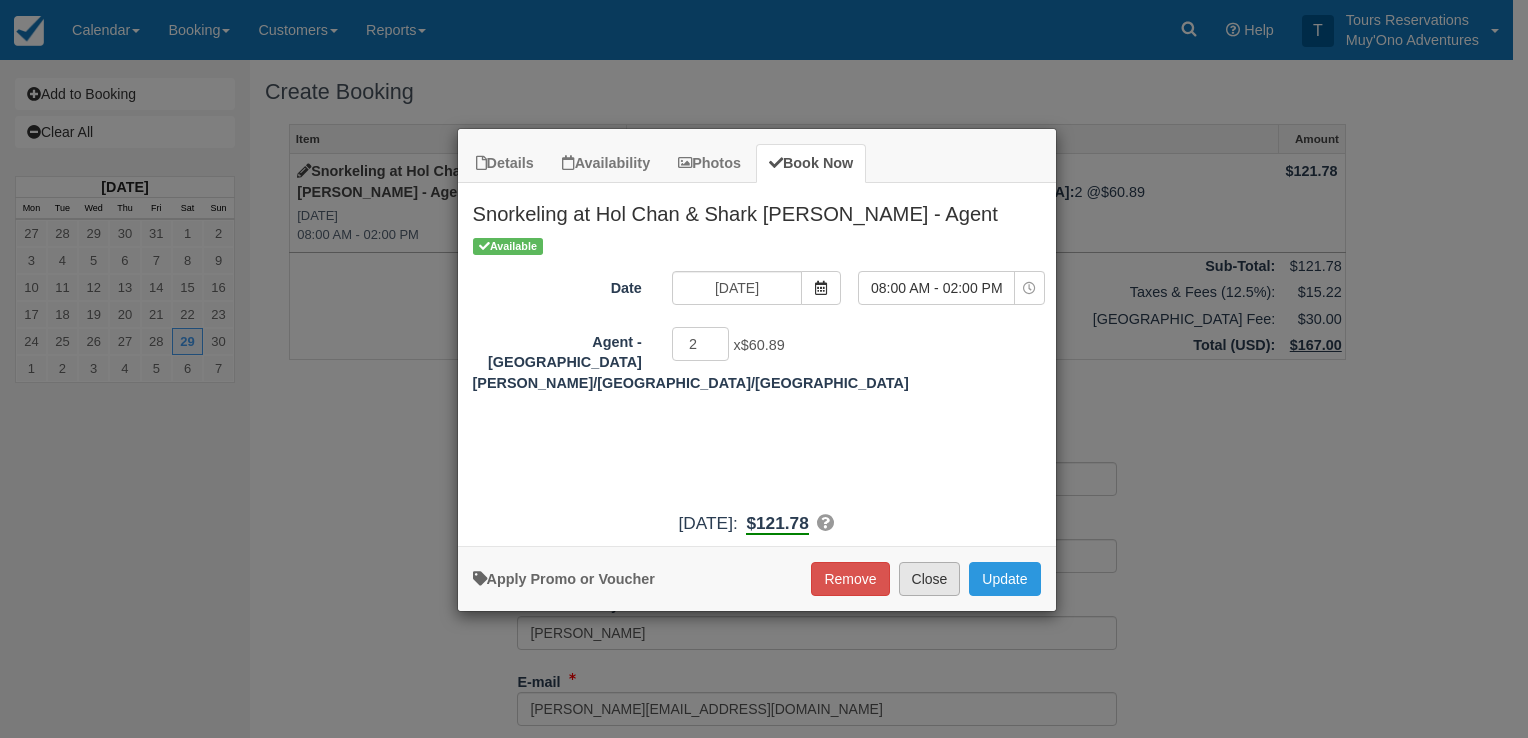 click on "Close" at bounding box center (930, 579) 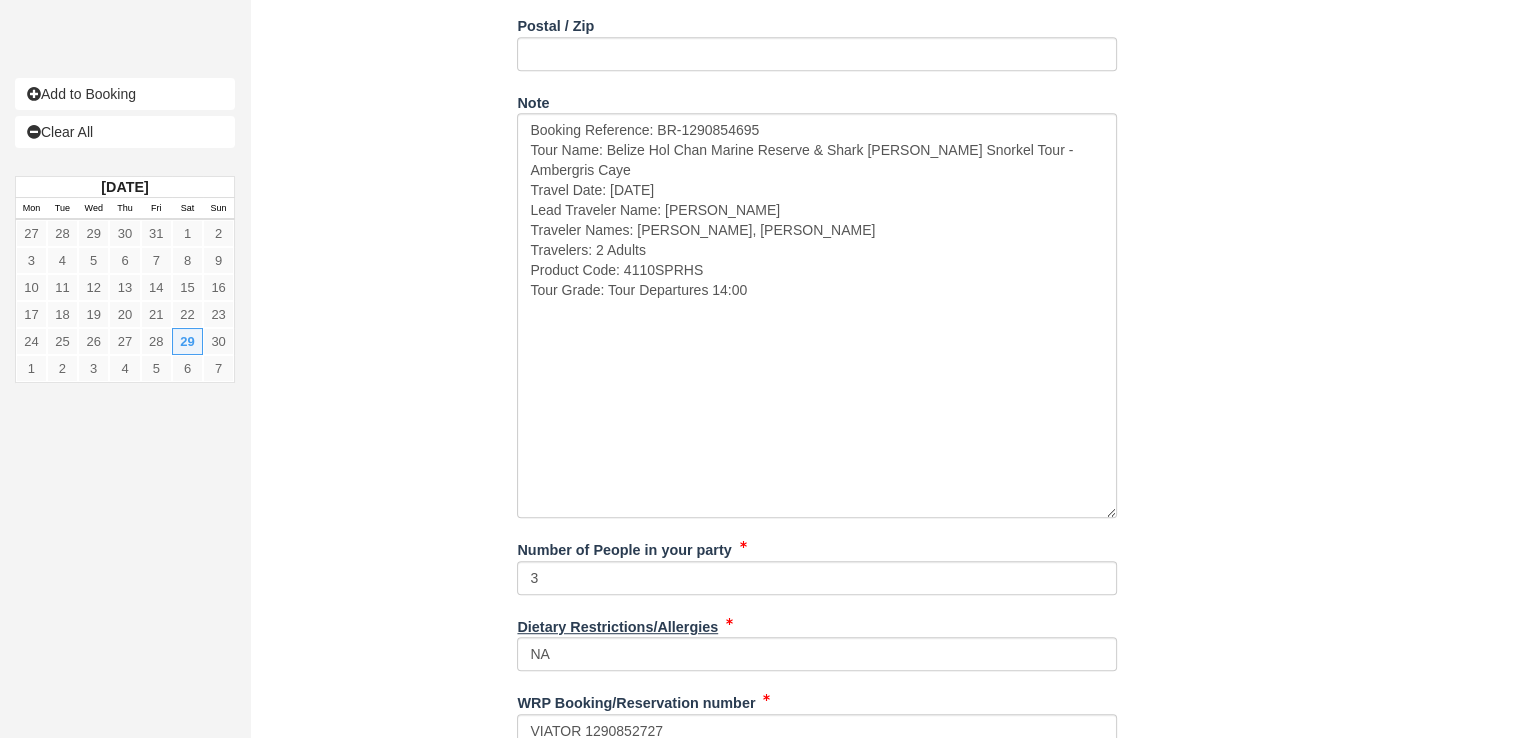 scroll, scrollTop: 1013, scrollLeft: 0, axis: vertical 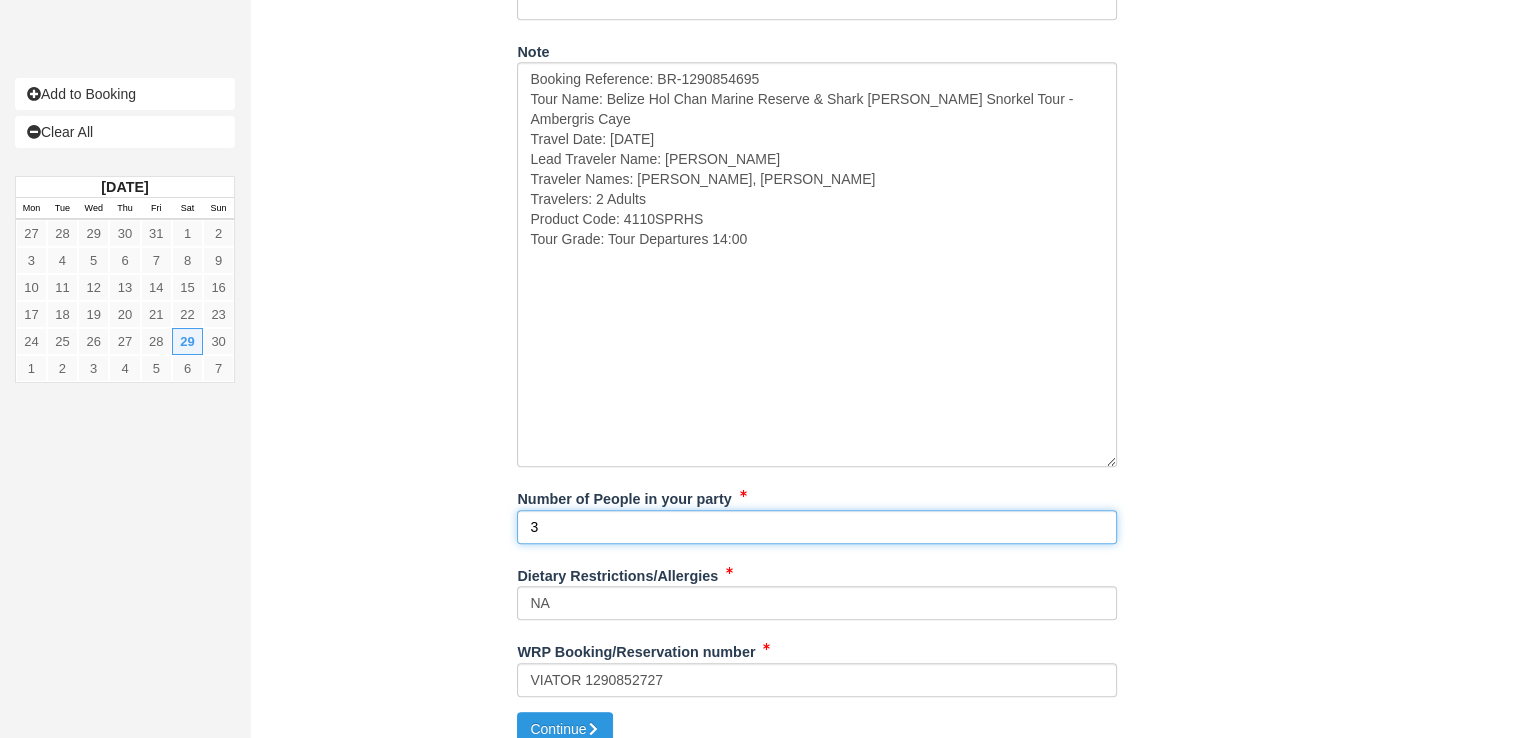drag, startPoint x: 589, startPoint y: 507, endPoint x: 407, endPoint y: 491, distance: 182.70195 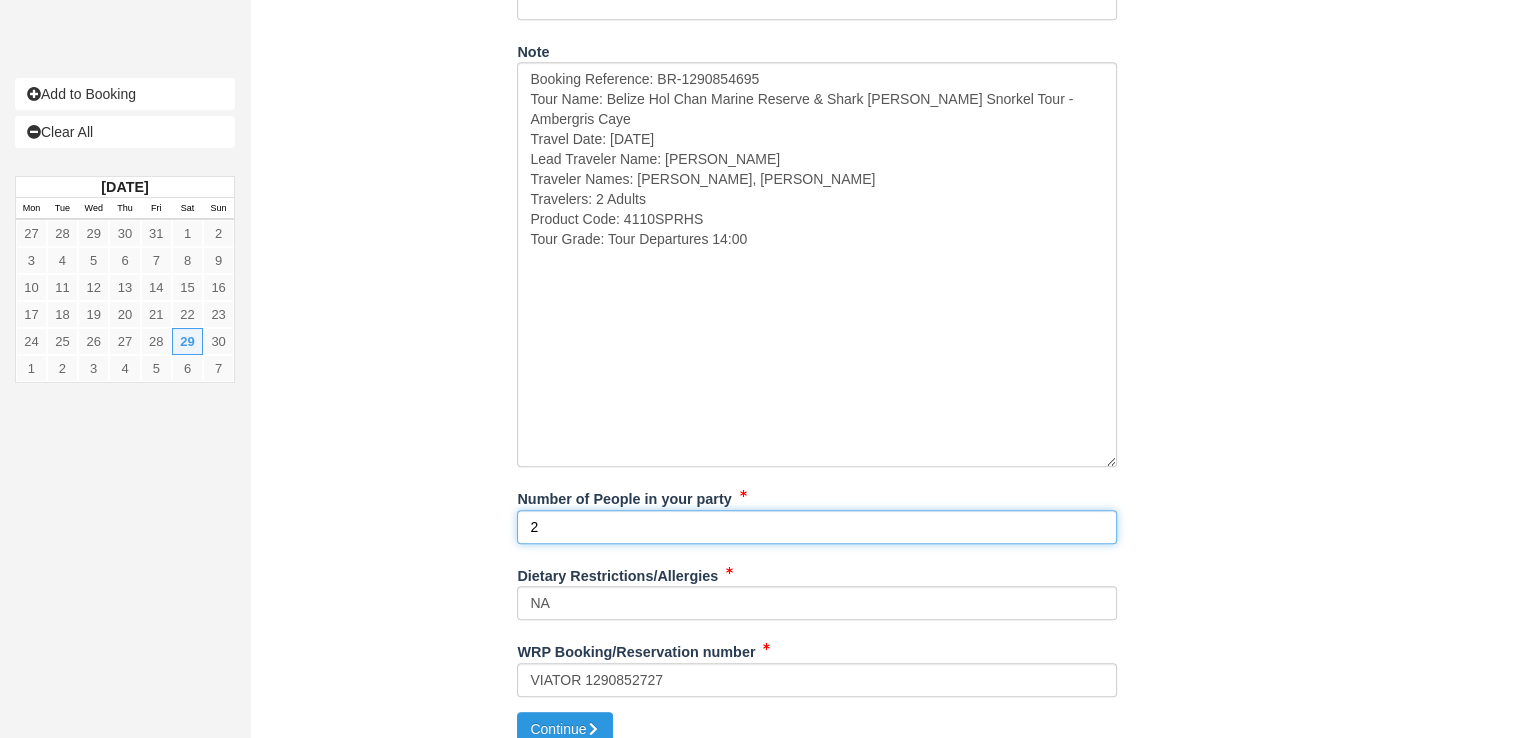 scroll, scrollTop: 913, scrollLeft: 0, axis: vertical 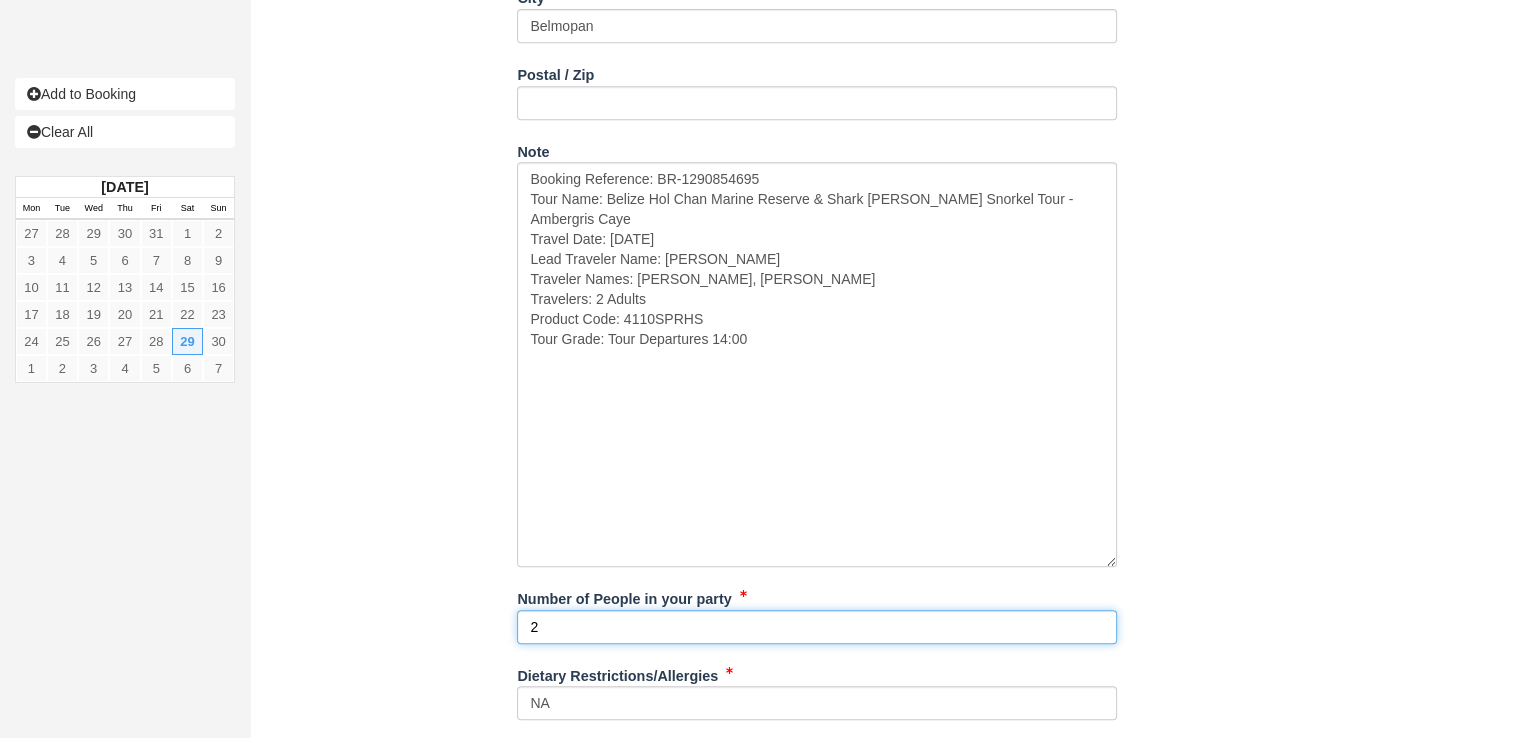 type on "2" 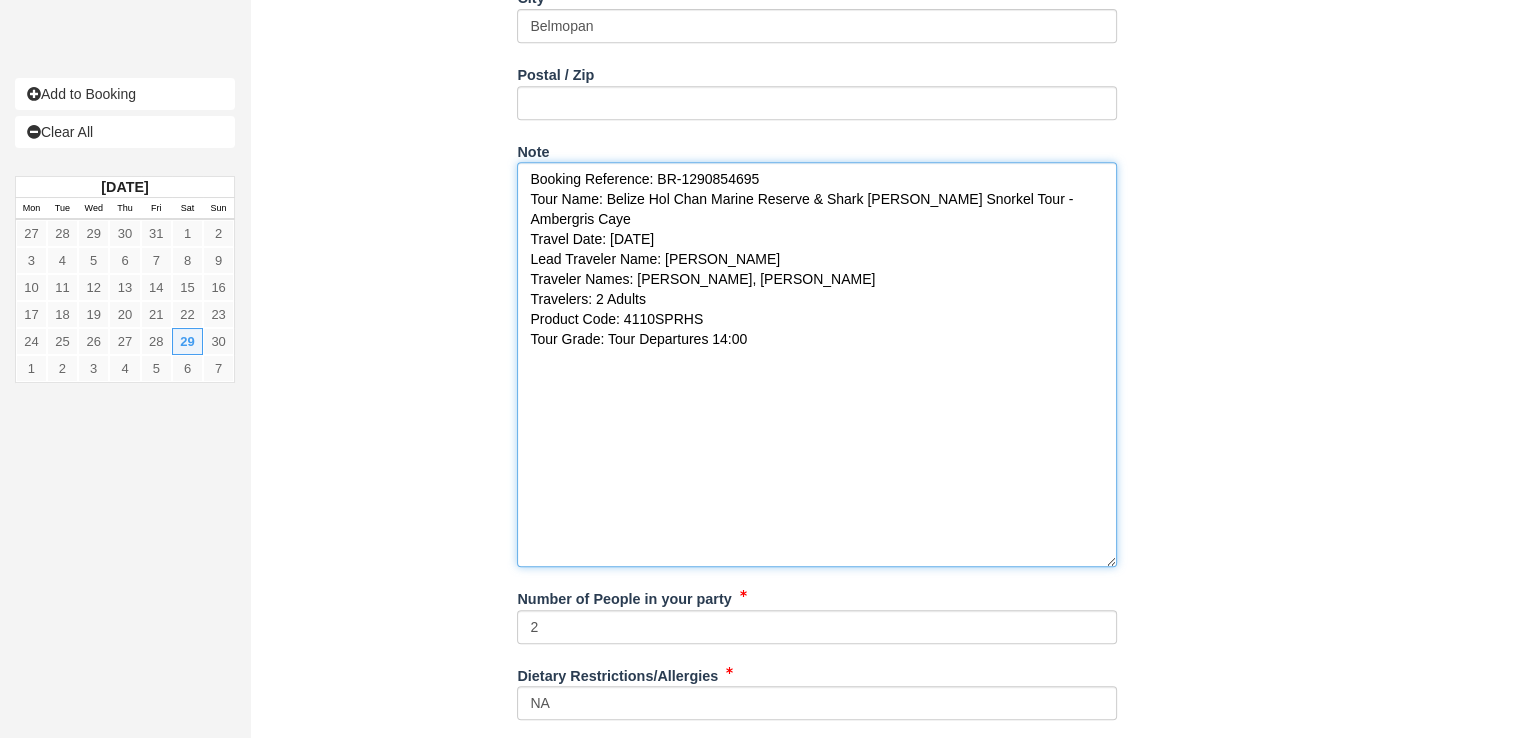 click on "Booking Reference: BR-1290854695
Tour Name: Belize Hol Chan Marine Reserve & Shark Ray Alley Snorkel Tour - Ambergris Caye
Travel Date: Sat, Nov 29, 2025
Lead Traveler Name: Julie Cunningham
Traveler Names: Julie Cunningham, Donald Cunningham
Travelers: 2 Adults
Product Code: 4110SPRHS
Tour Grade: Tour Departures 14:00" at bounding box center [817, 364] 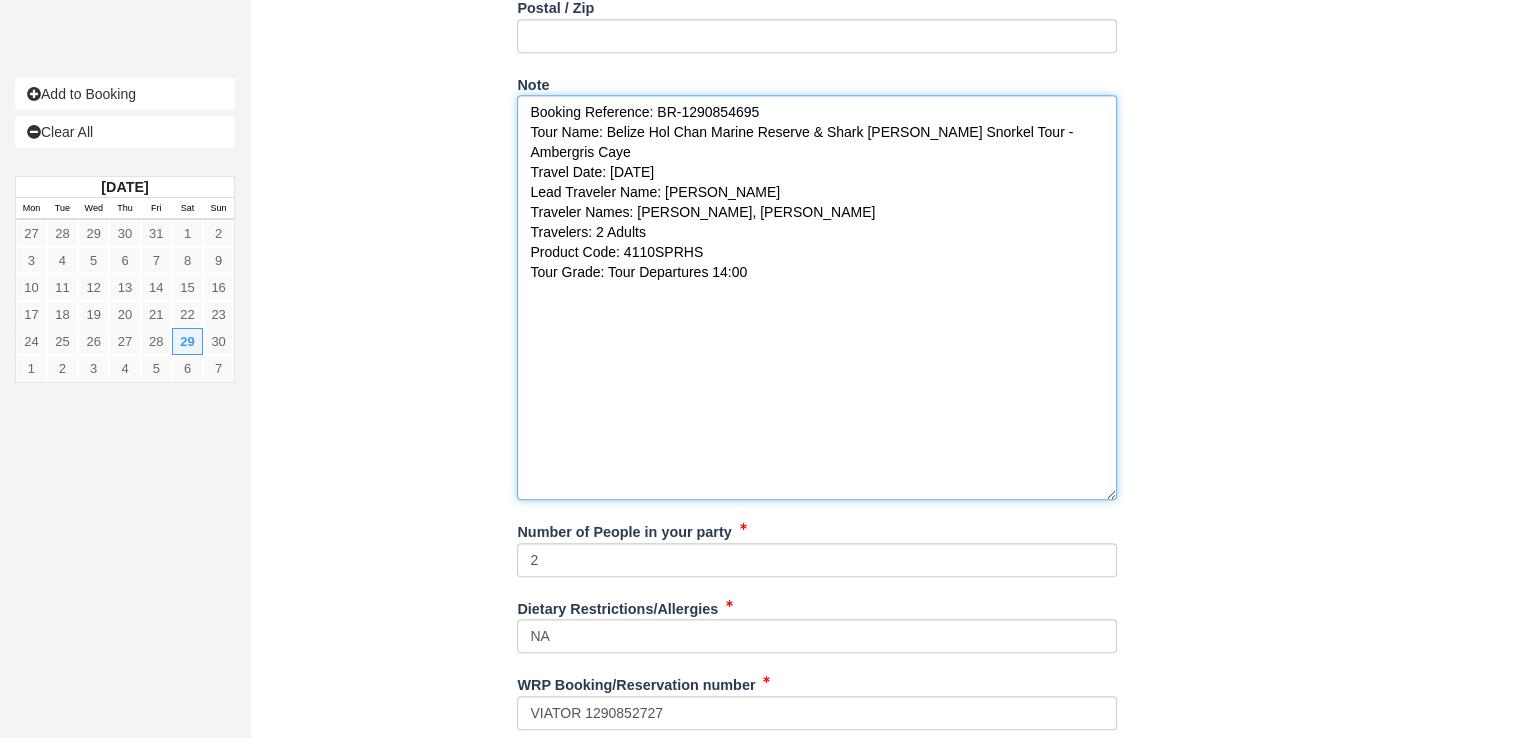 scroll, scrollTop: 1013, scrollLeft: 0, axis: vertical 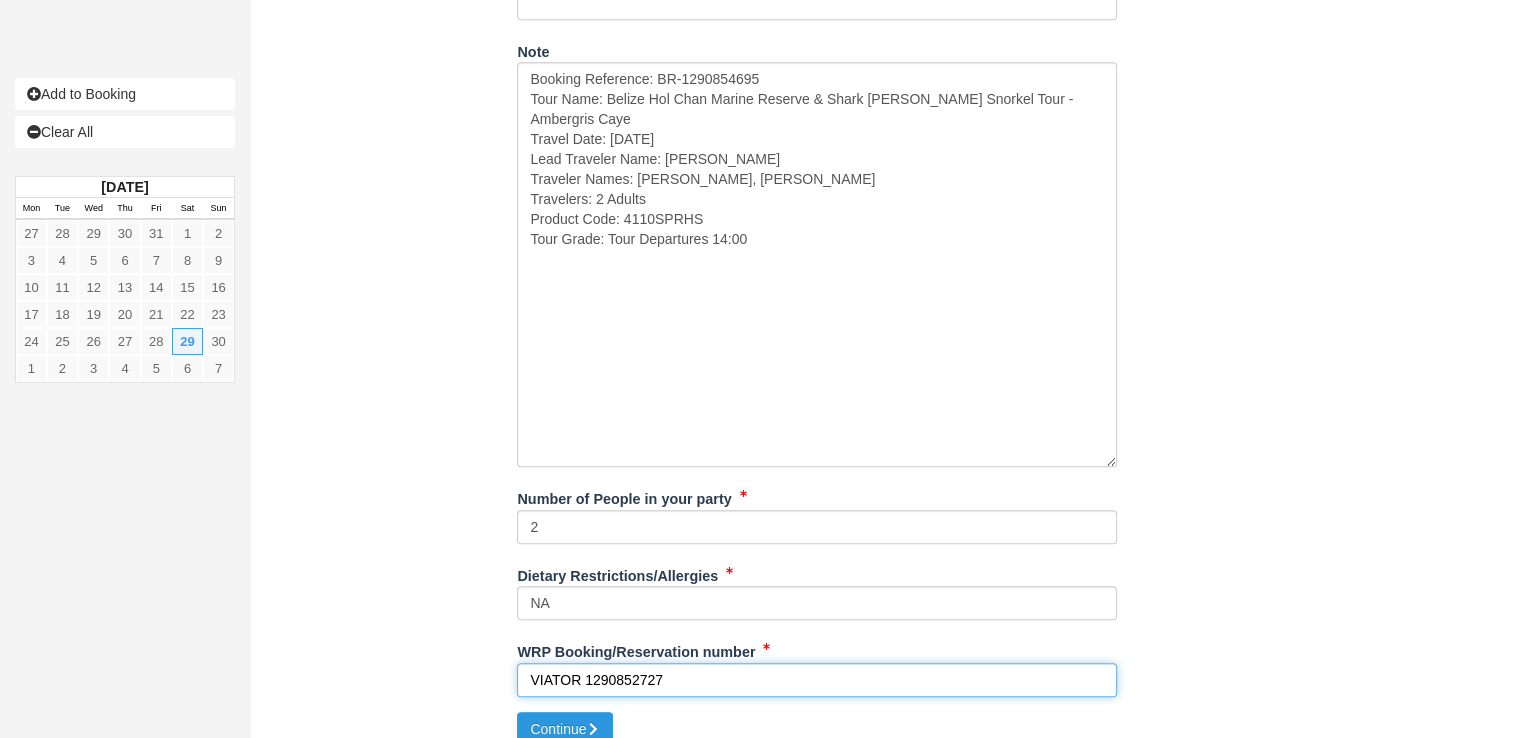 click on "VIATOR 1290852727" at bounding box center (817, 680) 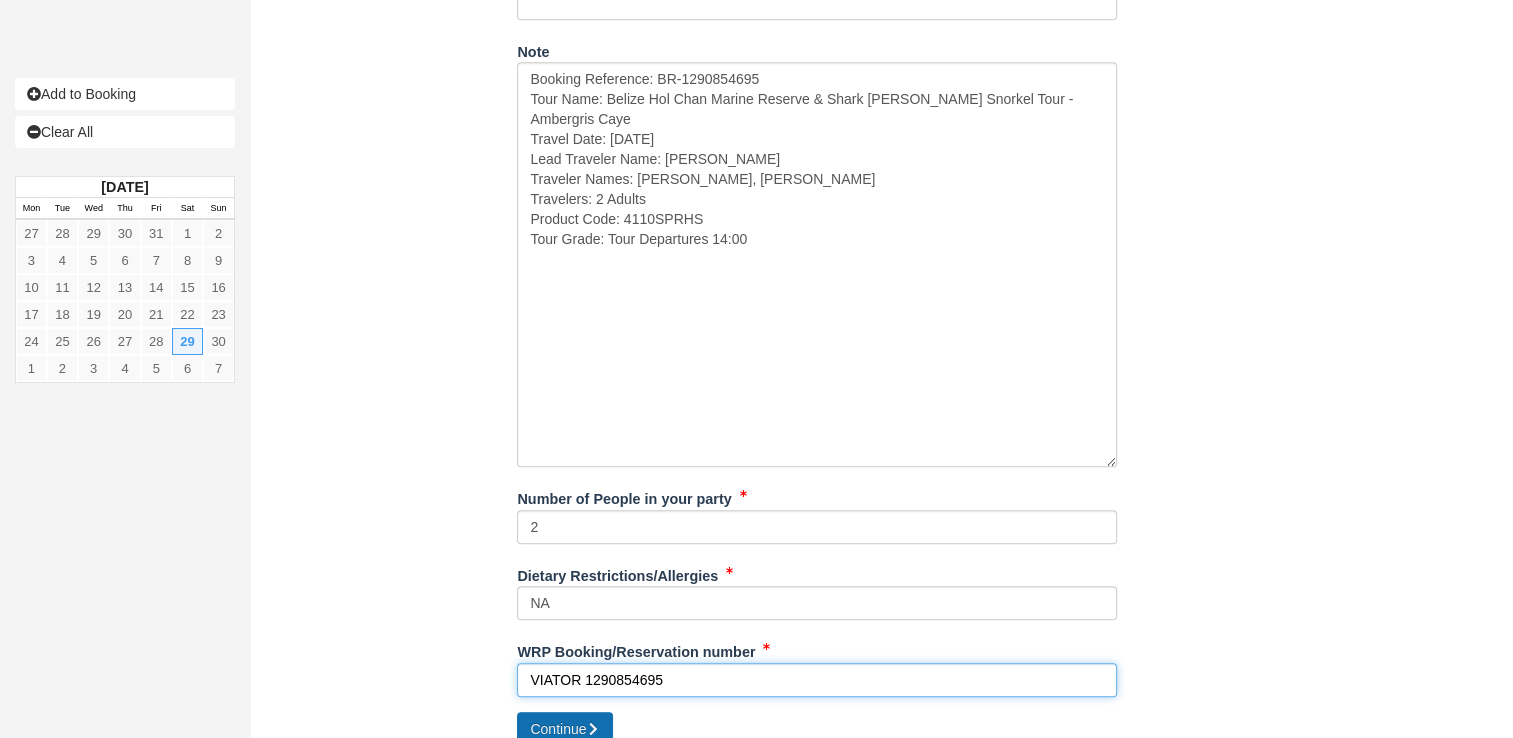 type on "VIATOR 1290854695" 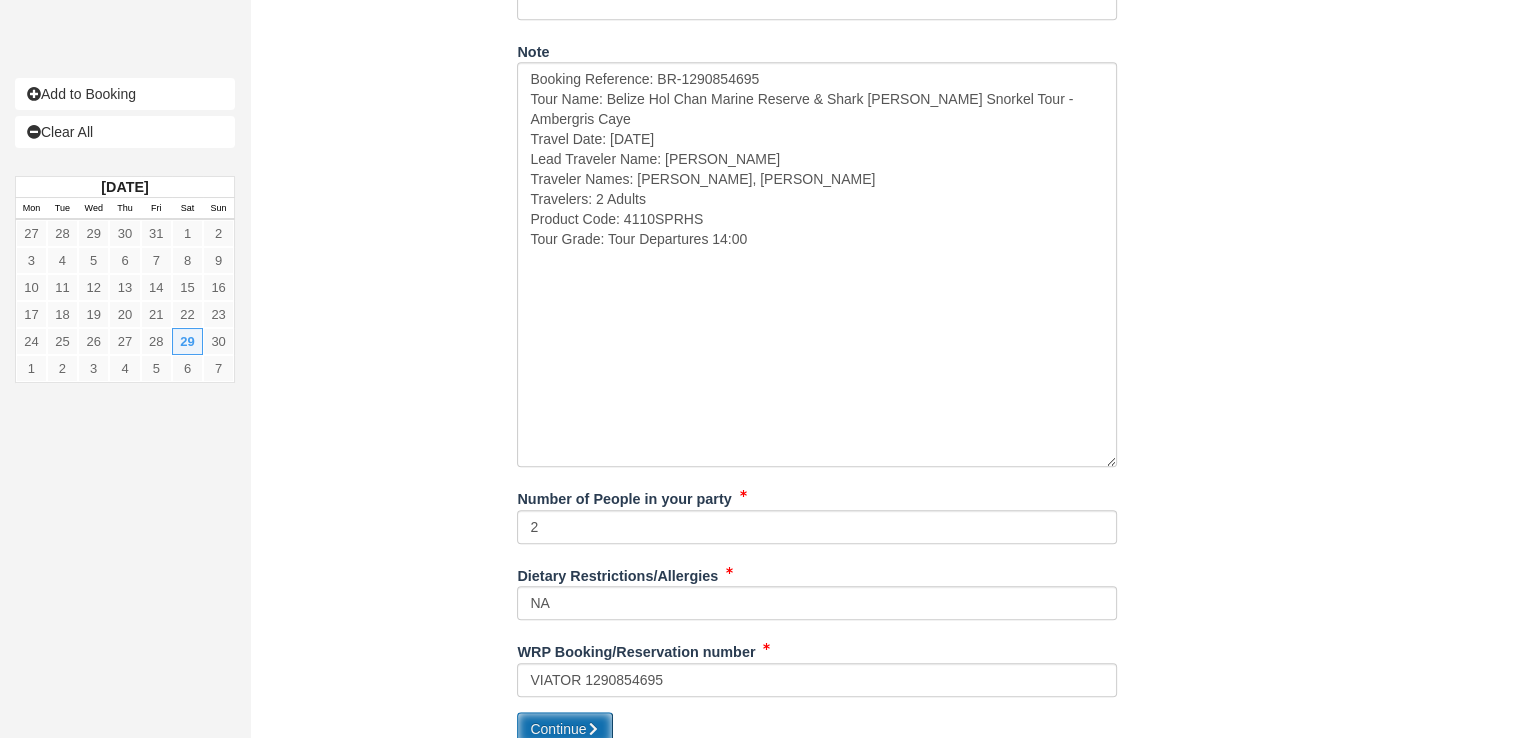 click at bounding box center [593, 729] 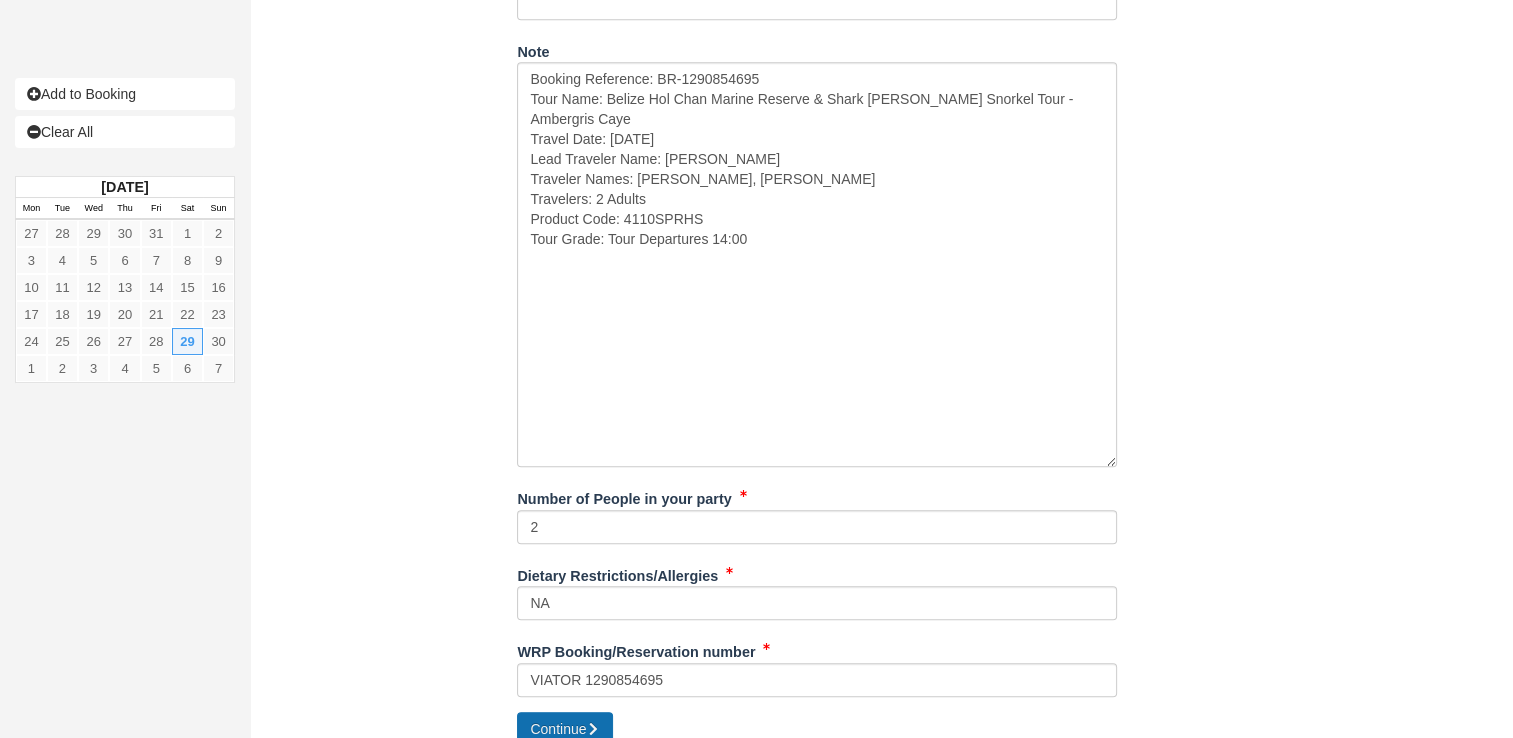 type on "+16724741" 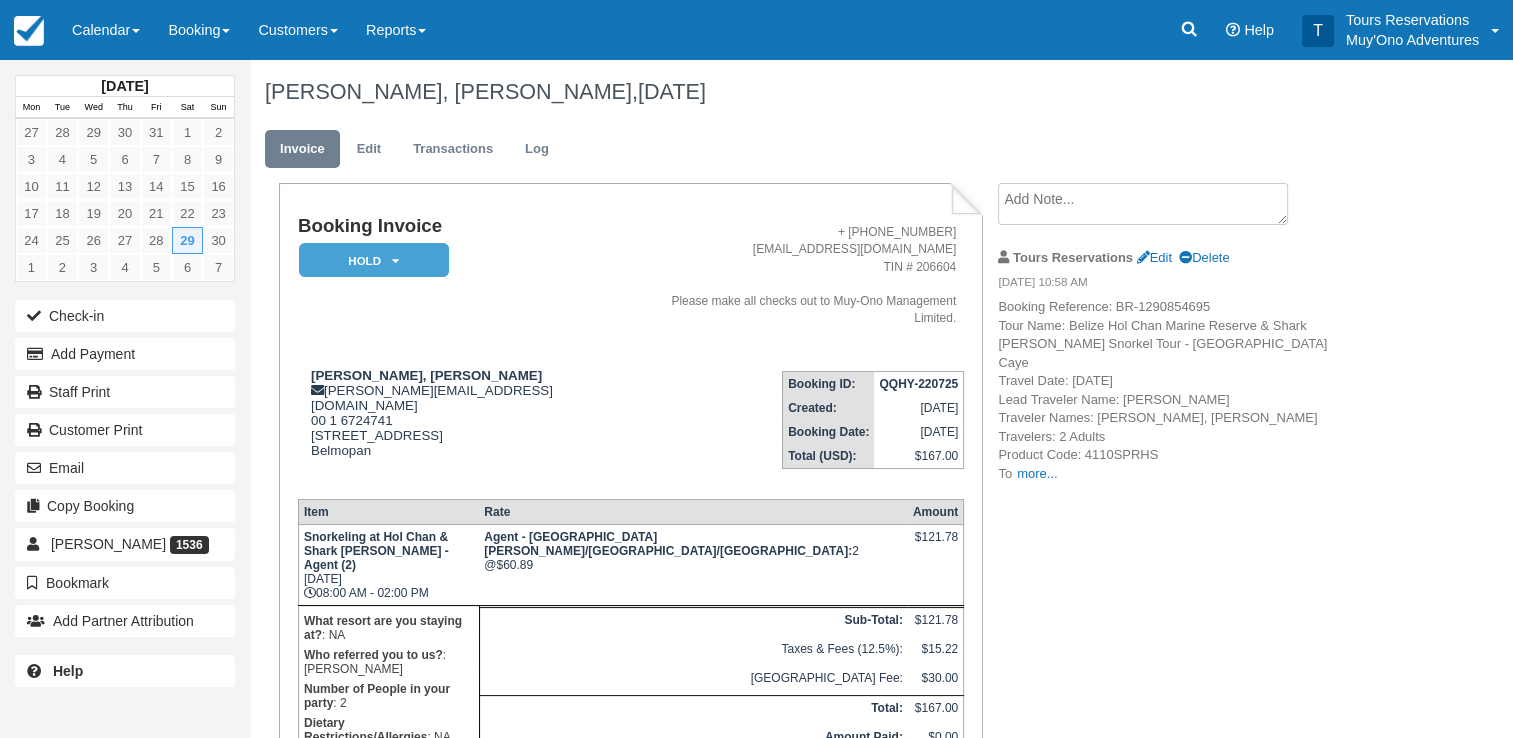 scroll, scrollTop: 97, scrollLeft: 0, axis: vertical 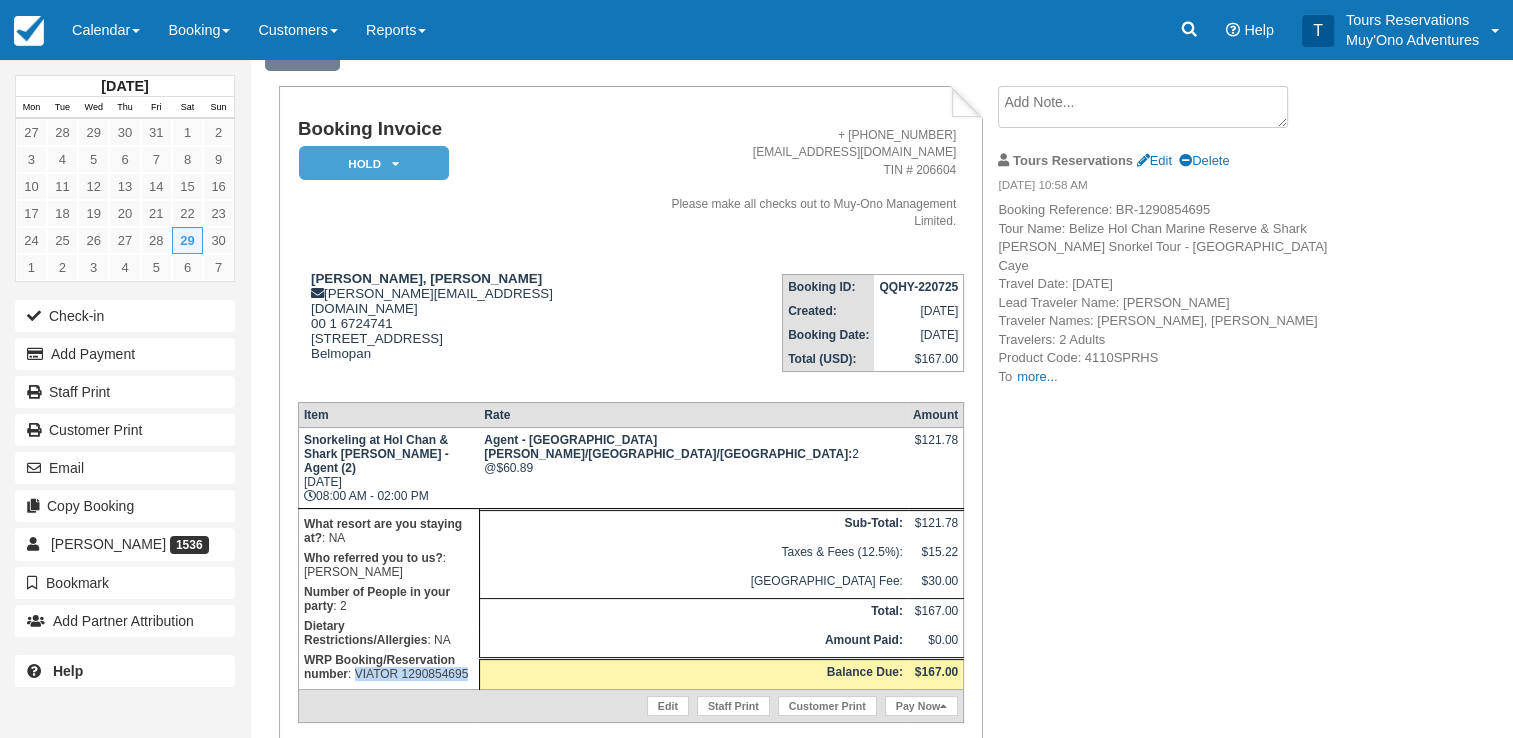 drag, startPoint x: 510, startPoint y: 562, endPoint x: 535, endPoint y: 590, distance: 37.536648 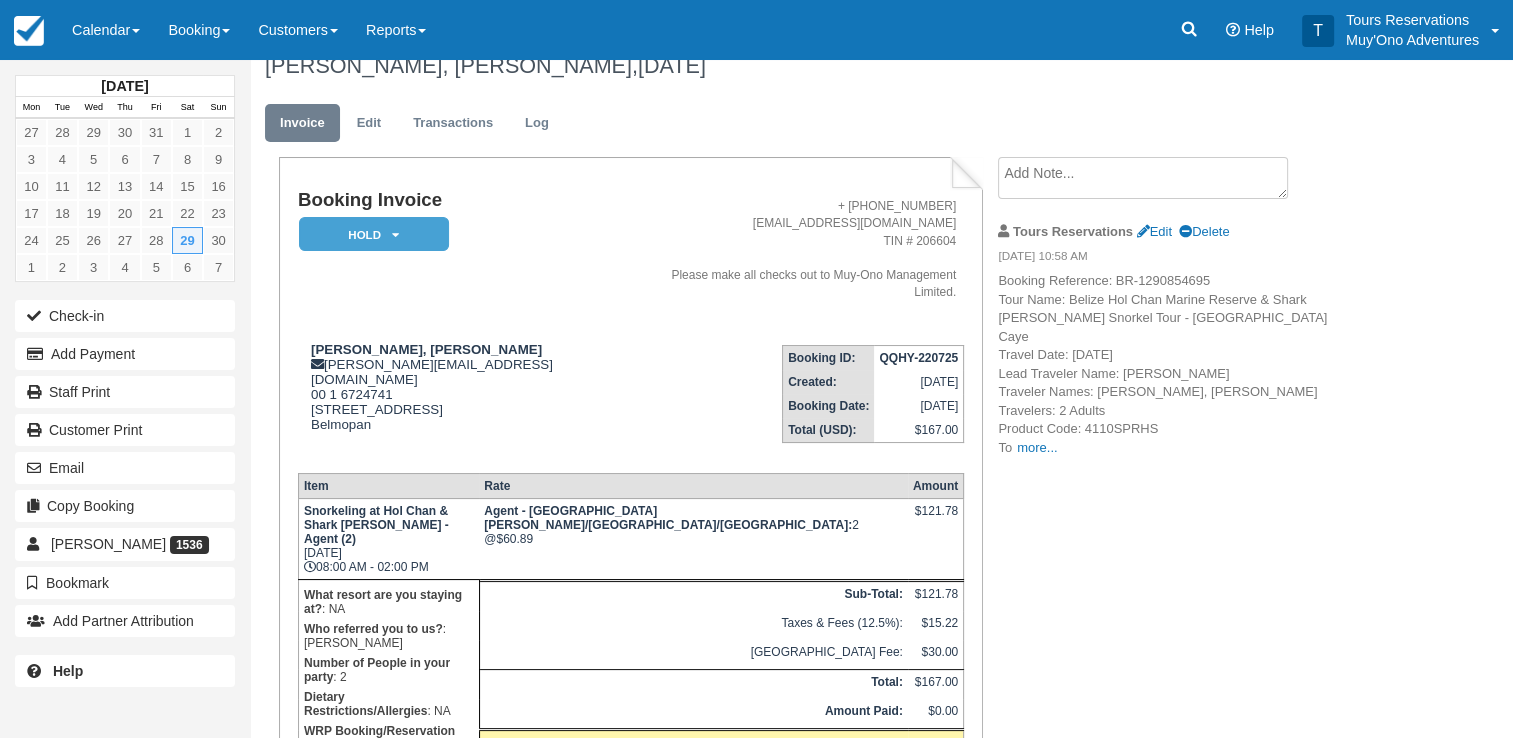 scroll, scrollTop: 0, scrollLeft: 0, axis: both 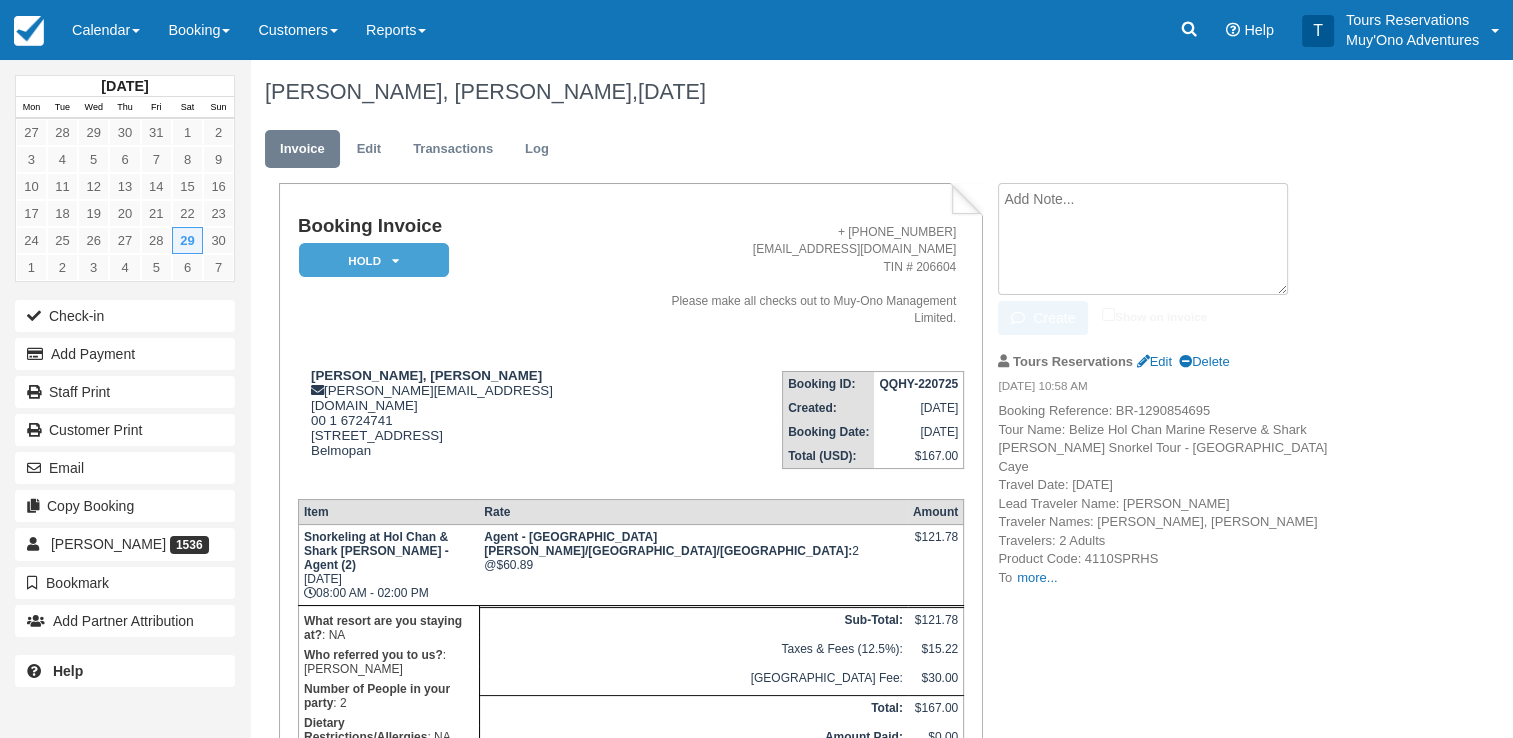 drag, startPoint x: 1046, startPoint y: 191, endPoint x: 1022, endPoint y: 193, distance: 24.083189 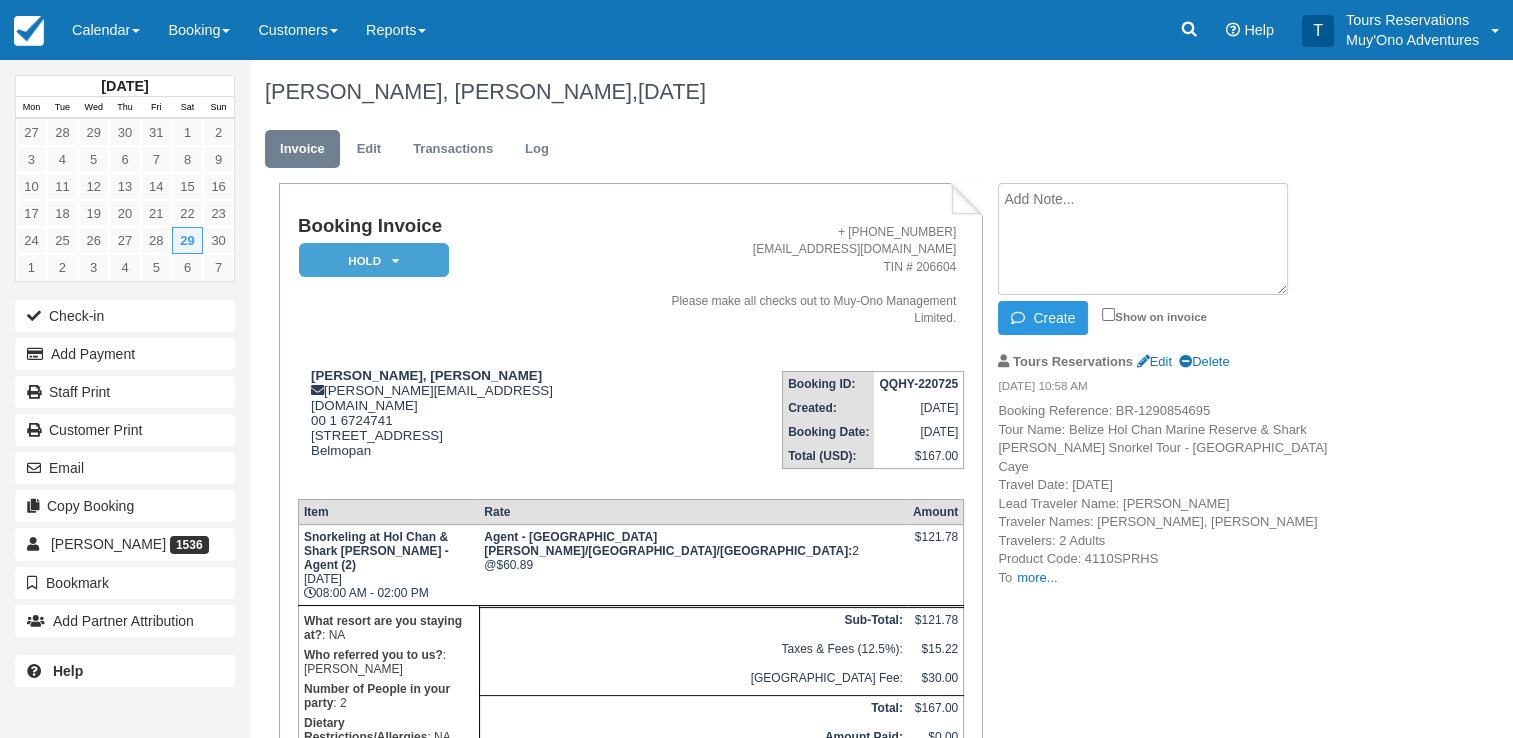 paste on "VIATOR 1290854695" 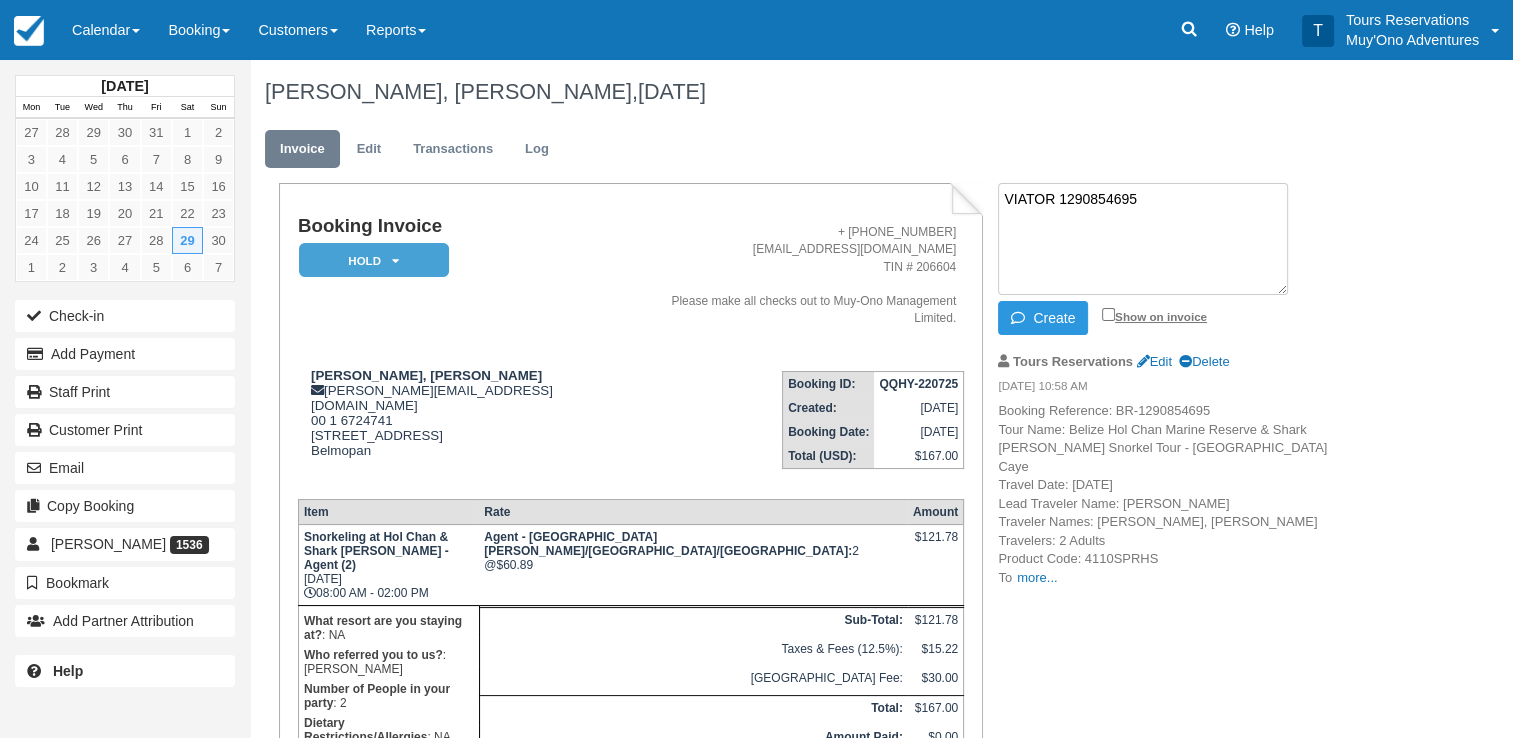 type on "VIATOR 1290854695" 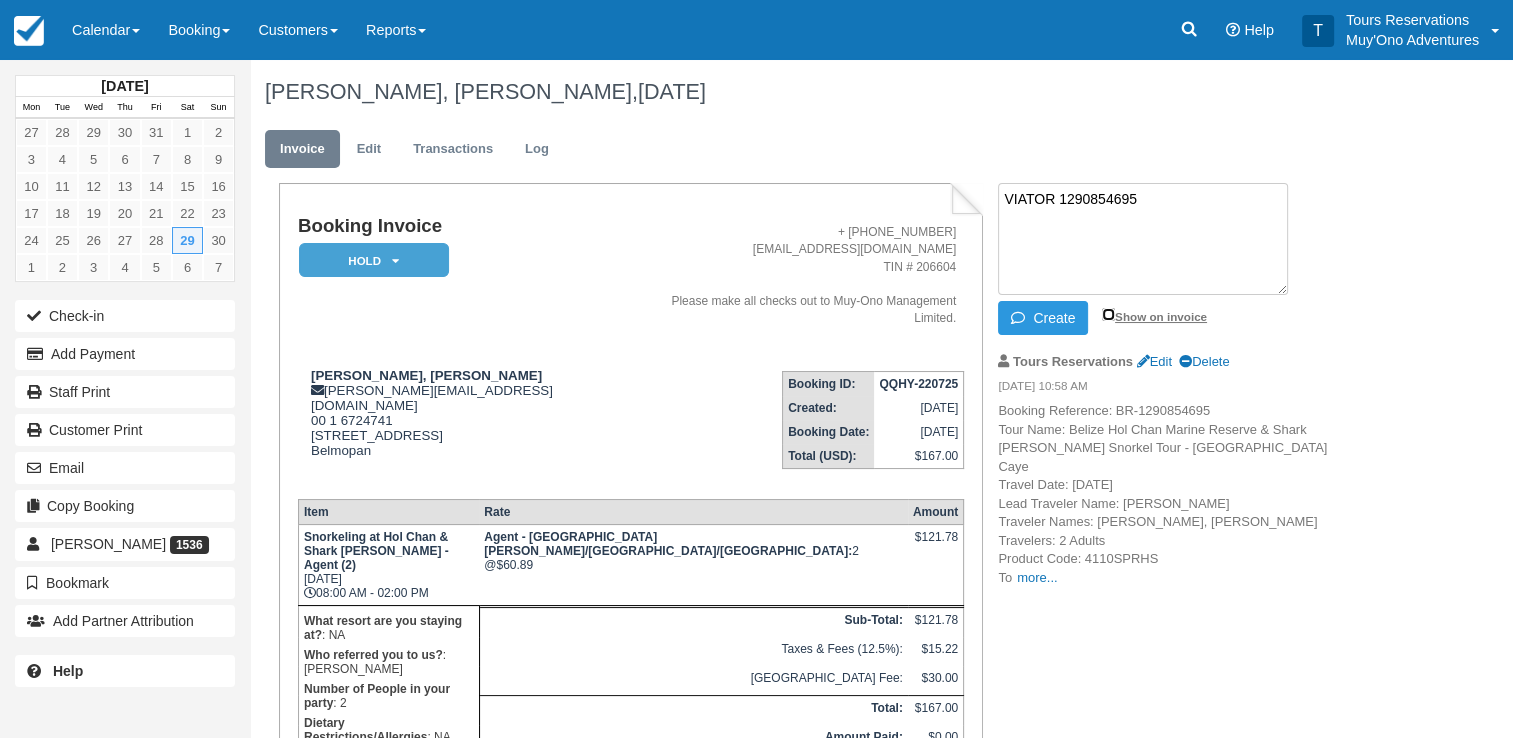click on "Show on invoice" at bounding box center [1108, 314] 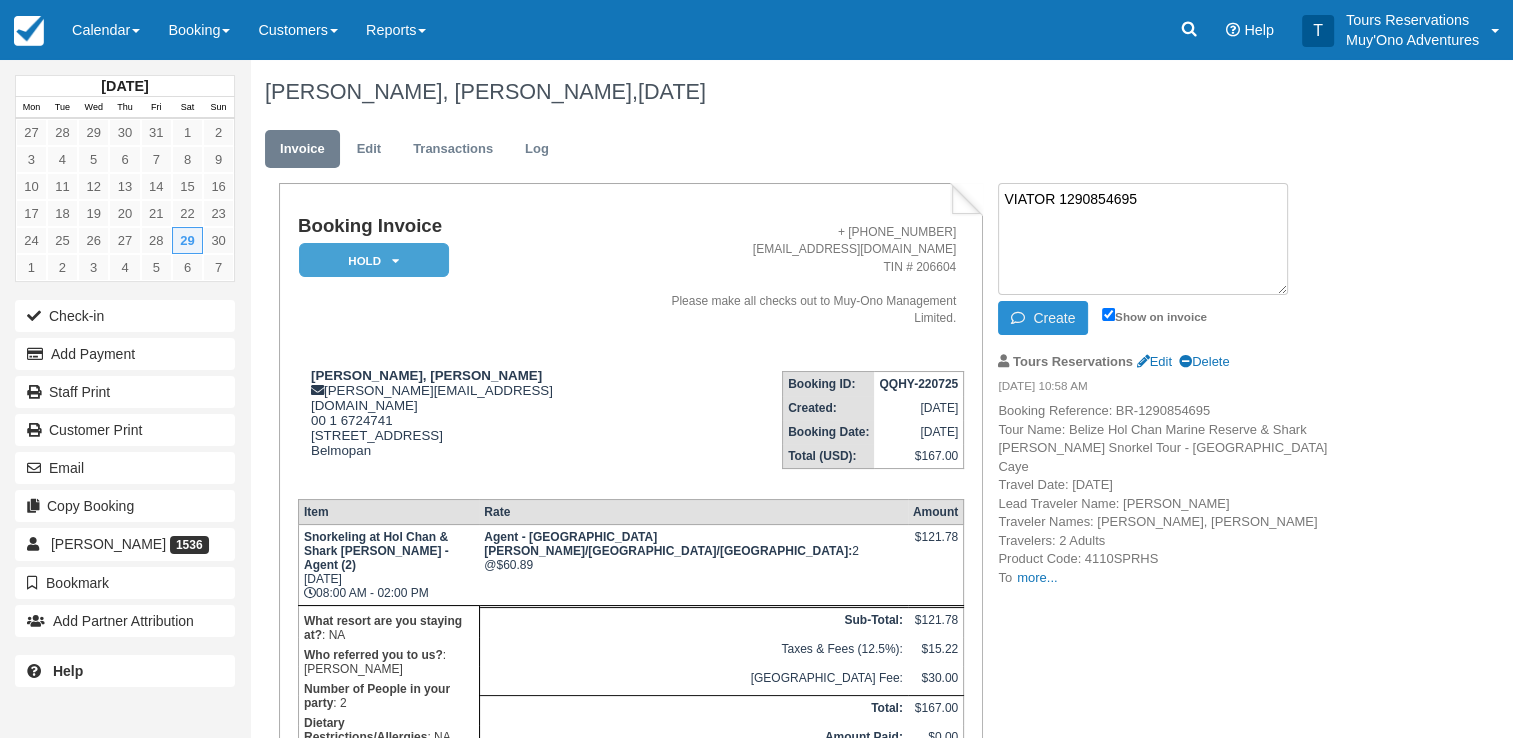 click at bounding box center (1022, 318) 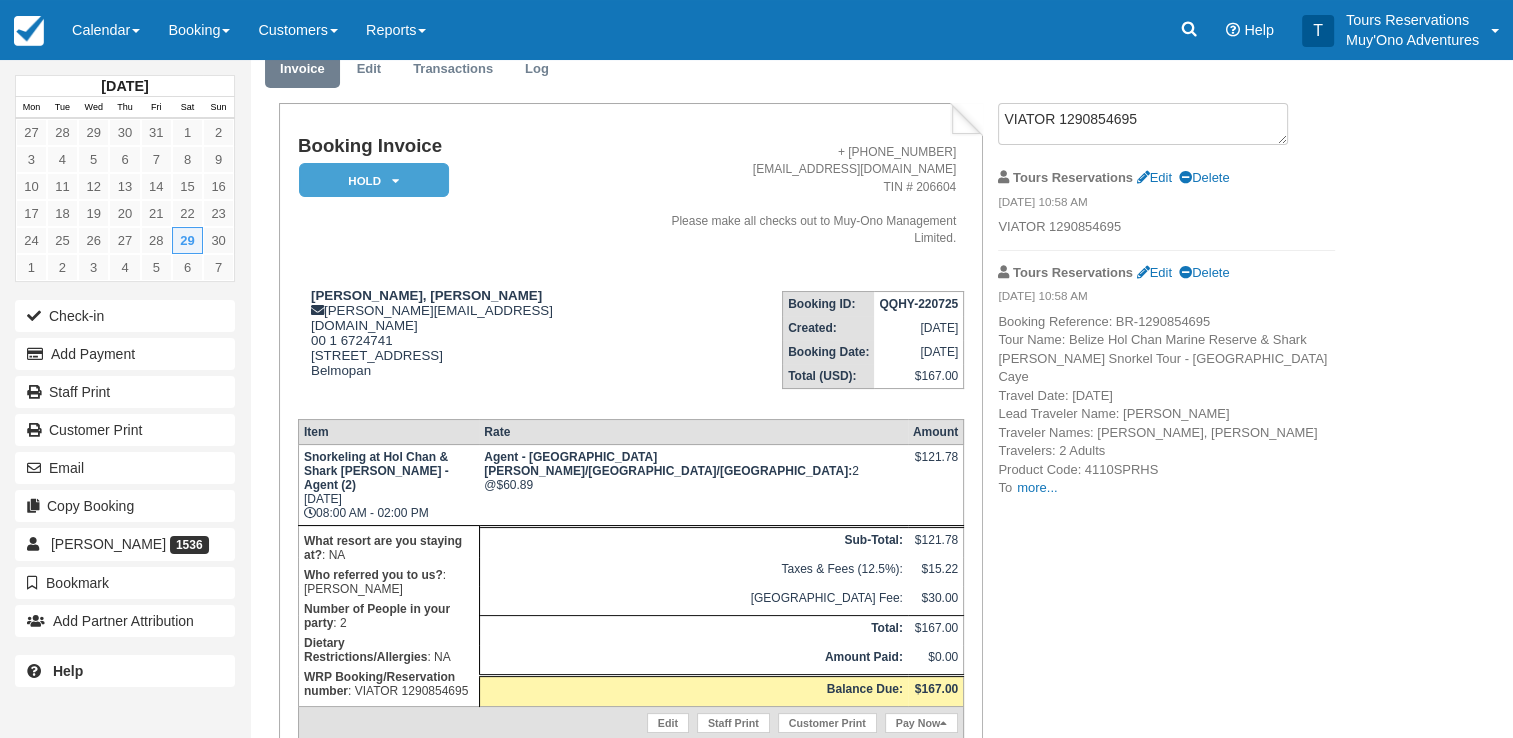 scroll, scrollTop: 0, scrollLeft: 0, axis: both 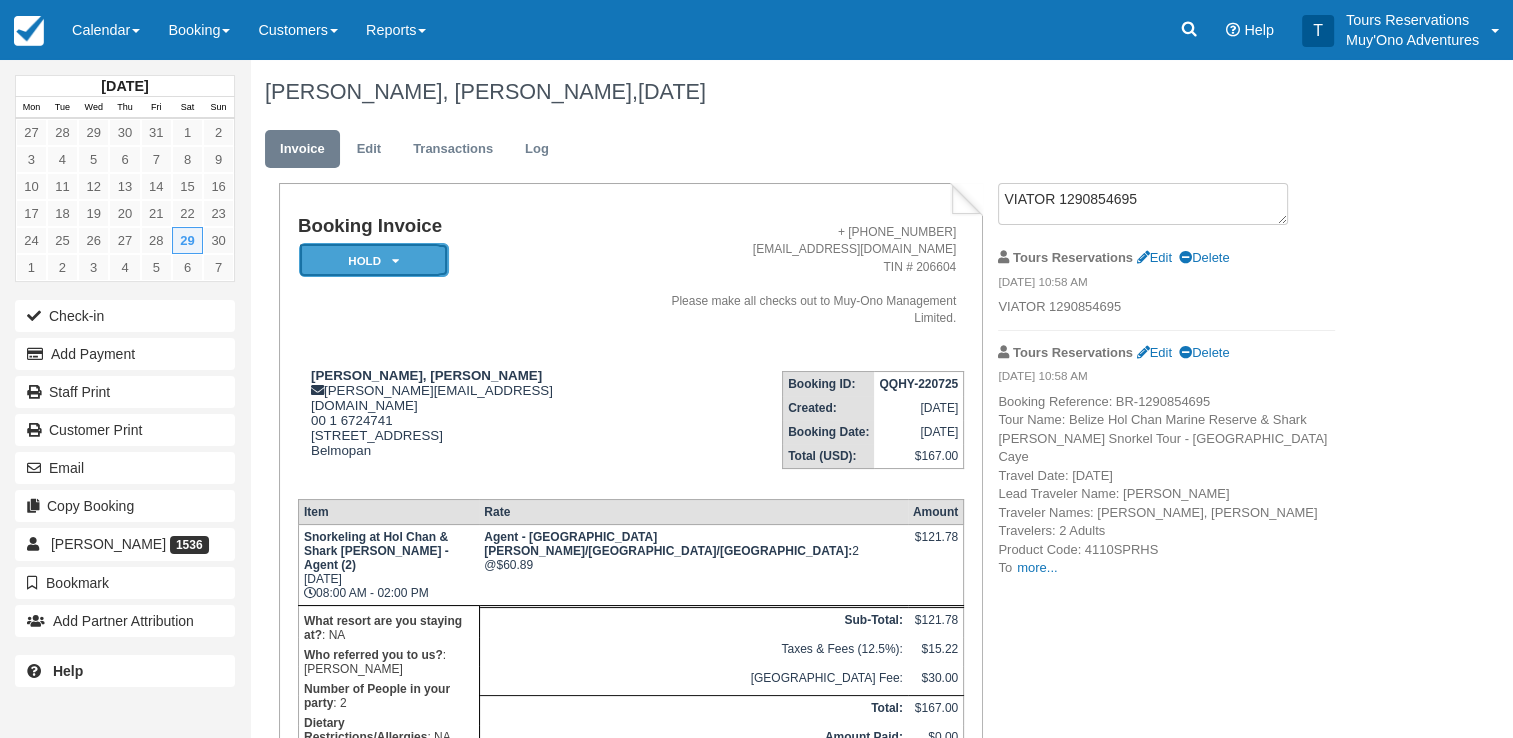 click on "HOLD" at bounding box center (374, 260) 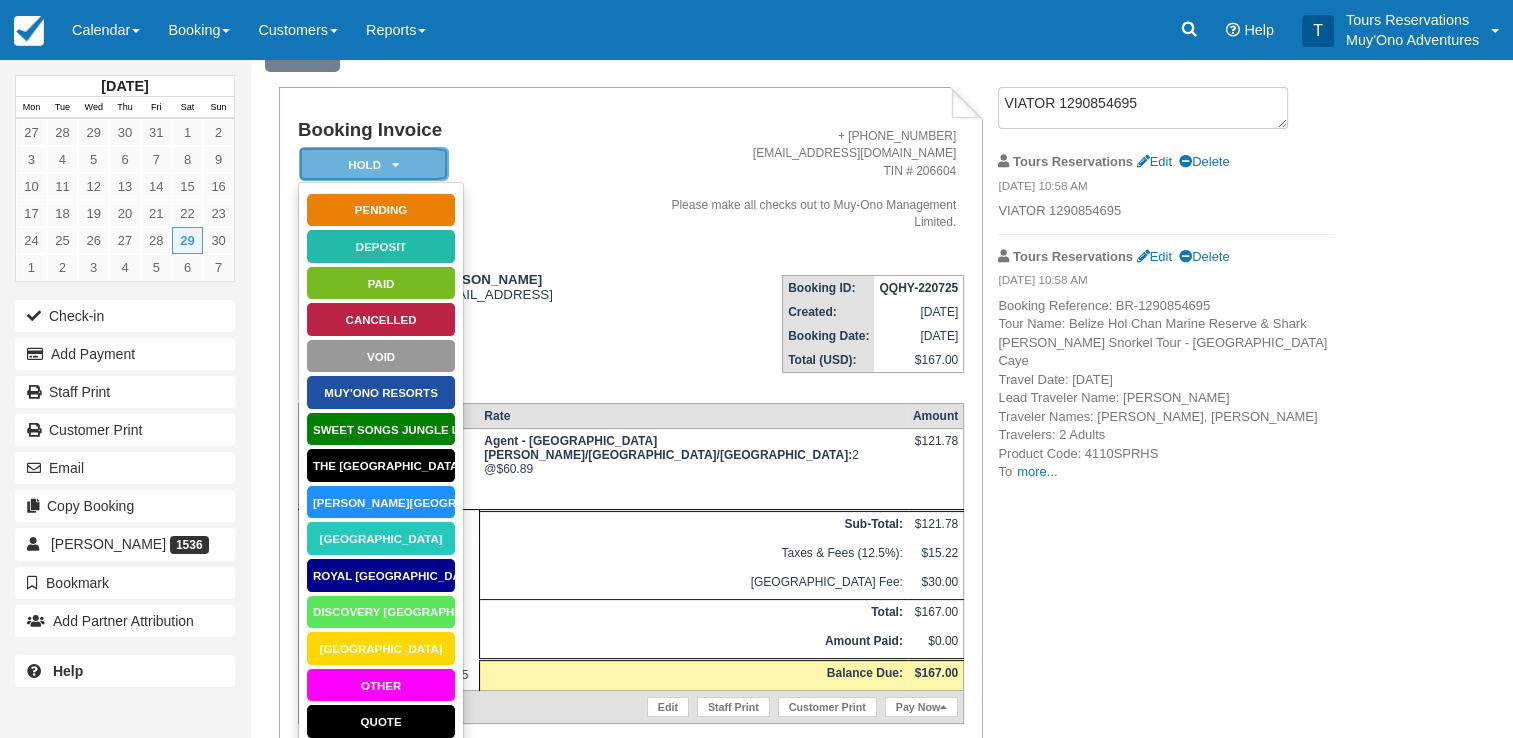 scroll, scrollTop: 215, scrollLeft: 0, axis: vertical 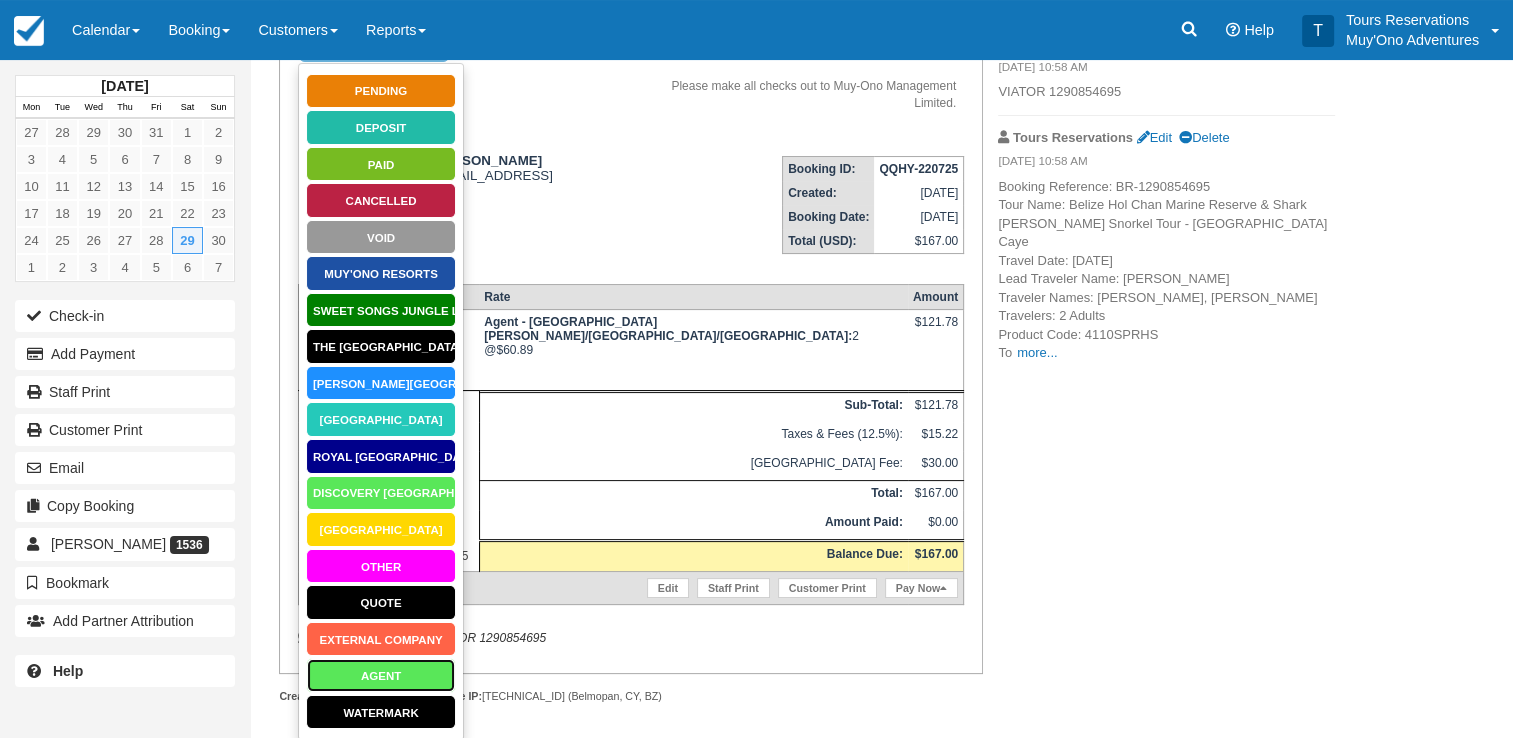 click on "AGENT" at bounding box center [381, 675] 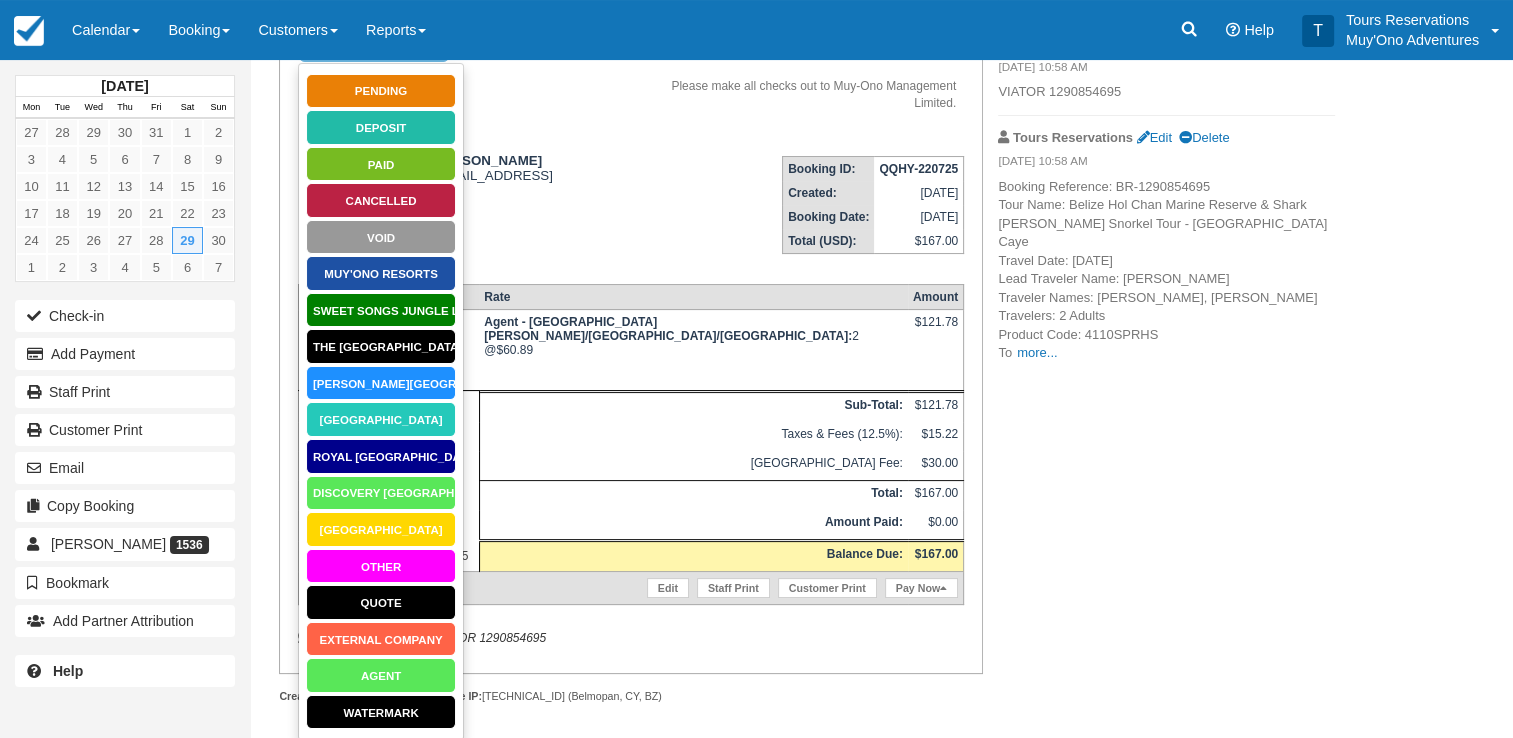 scroll, scrollTop: 147, scrollLeft: 0, axis: vertical 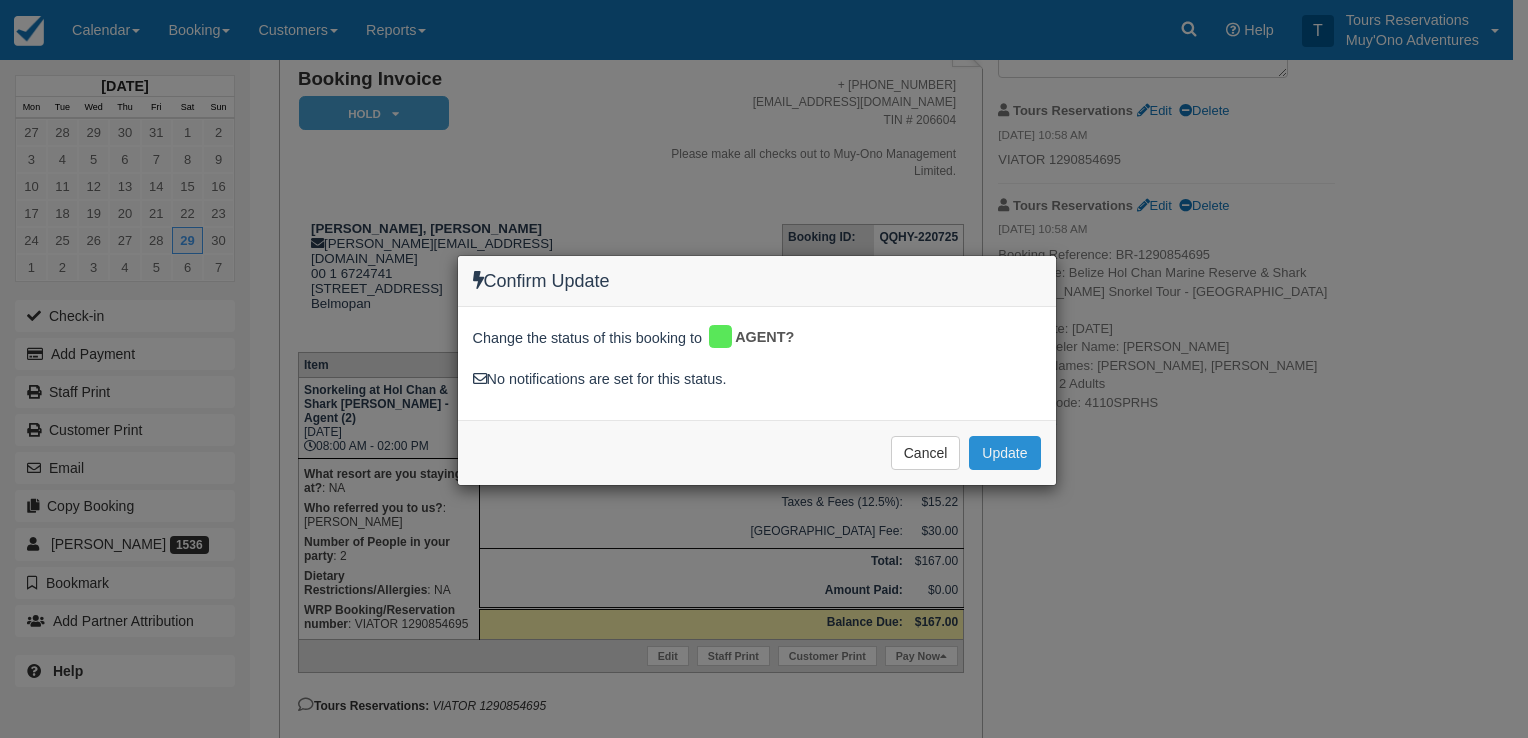 click on "Update" at bounding box center [1004, 453] 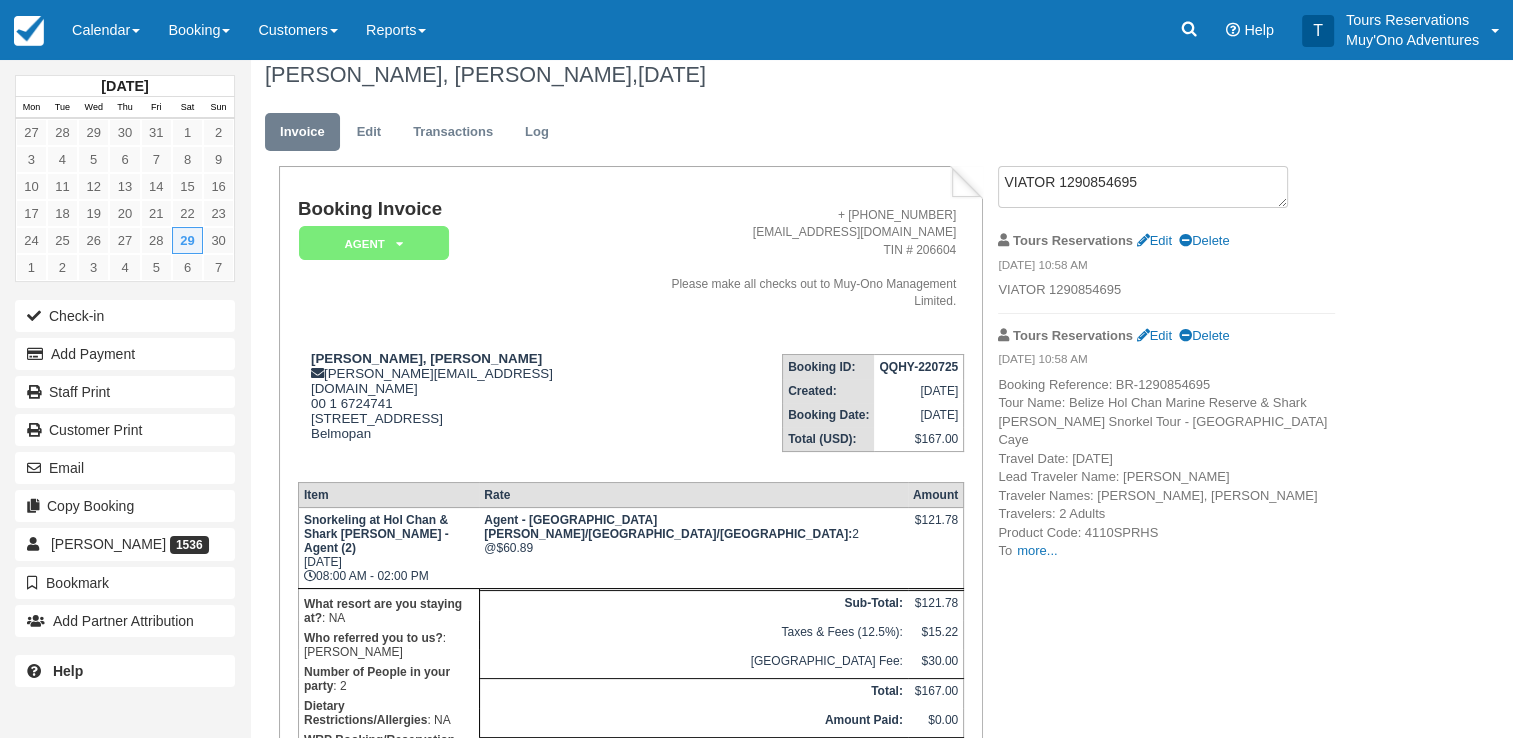 scroll, scrollTop: 0, scrollLeft: 0, axis: both 